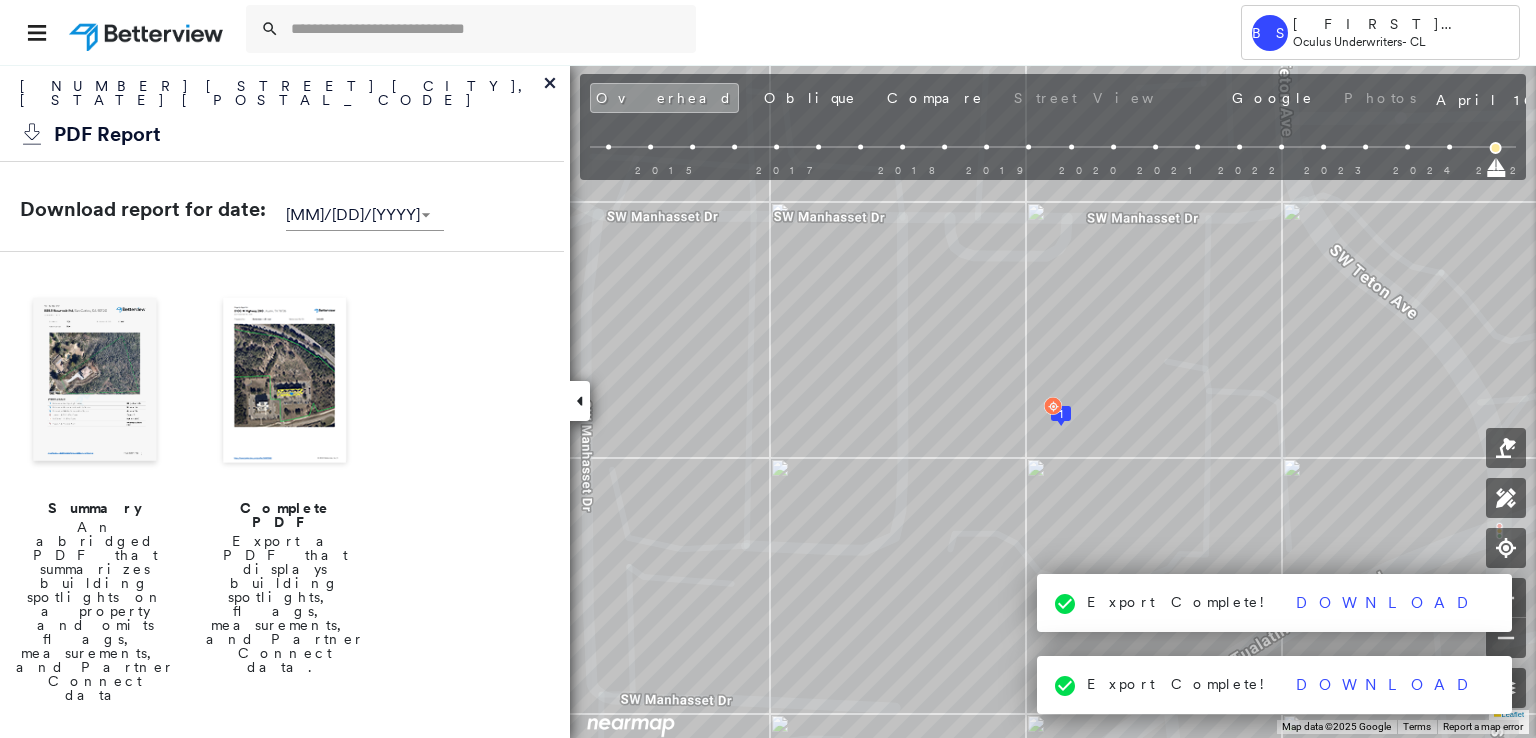 scroll, scrollTop: 0, scrollLeft: 0, axis: both 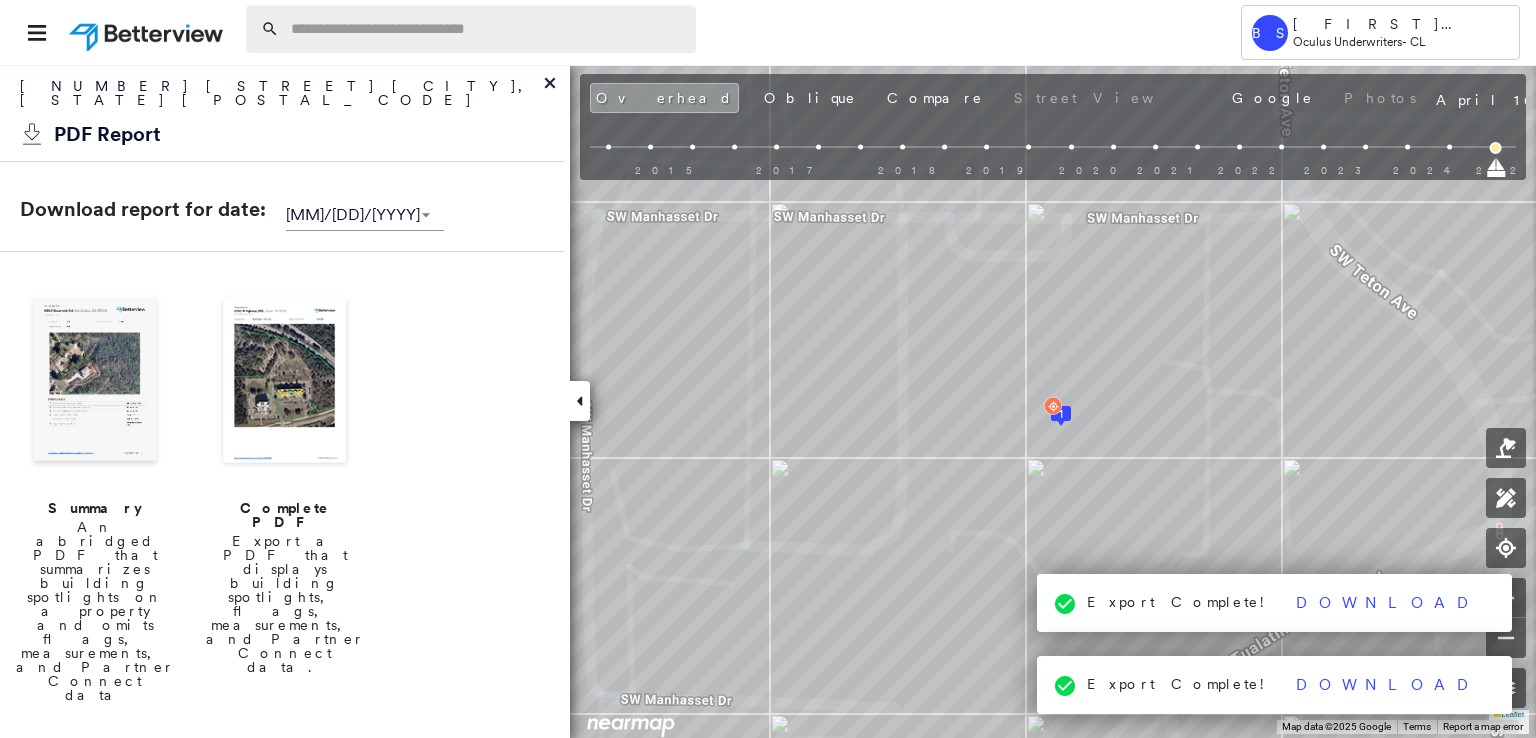 click at bounding box center [487, 29] 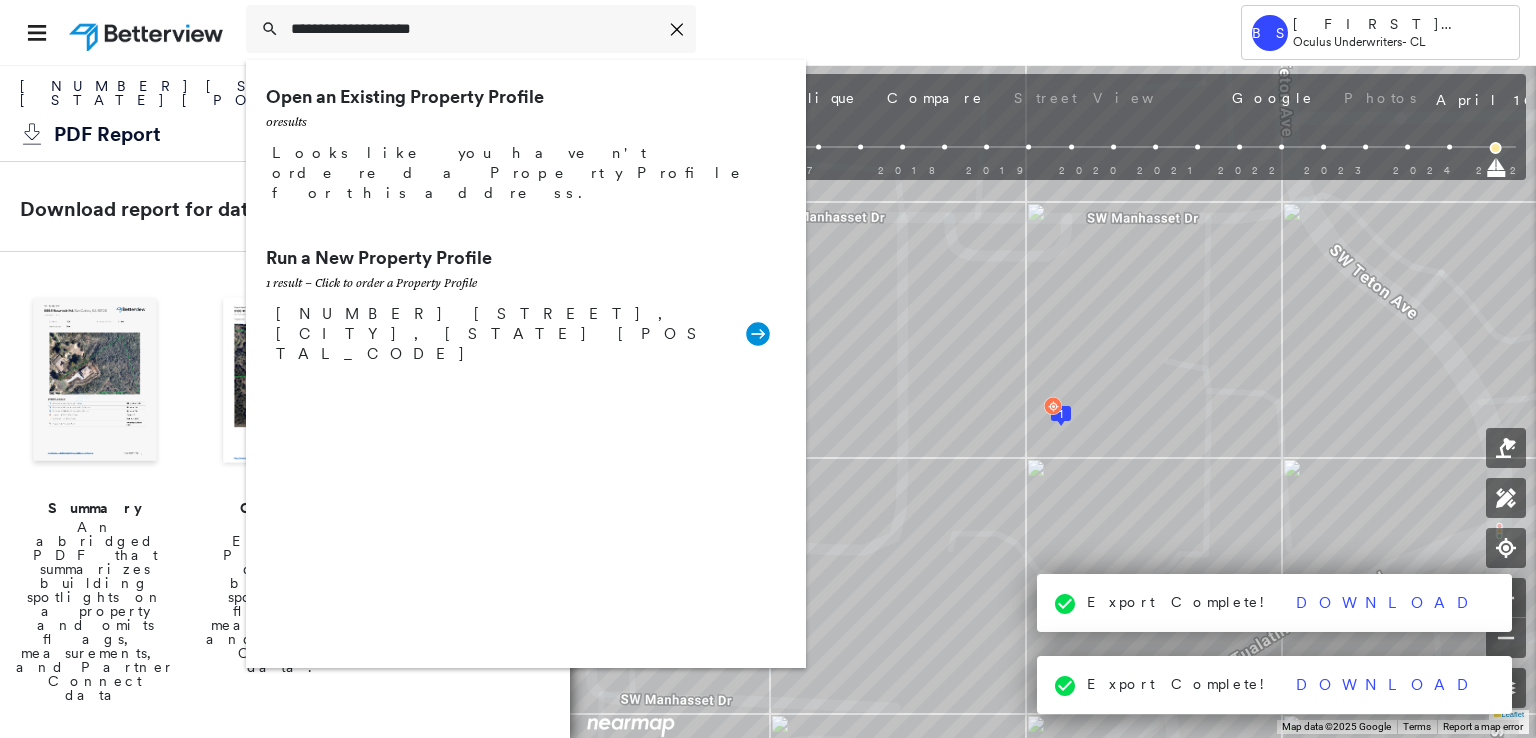 type on "**********" 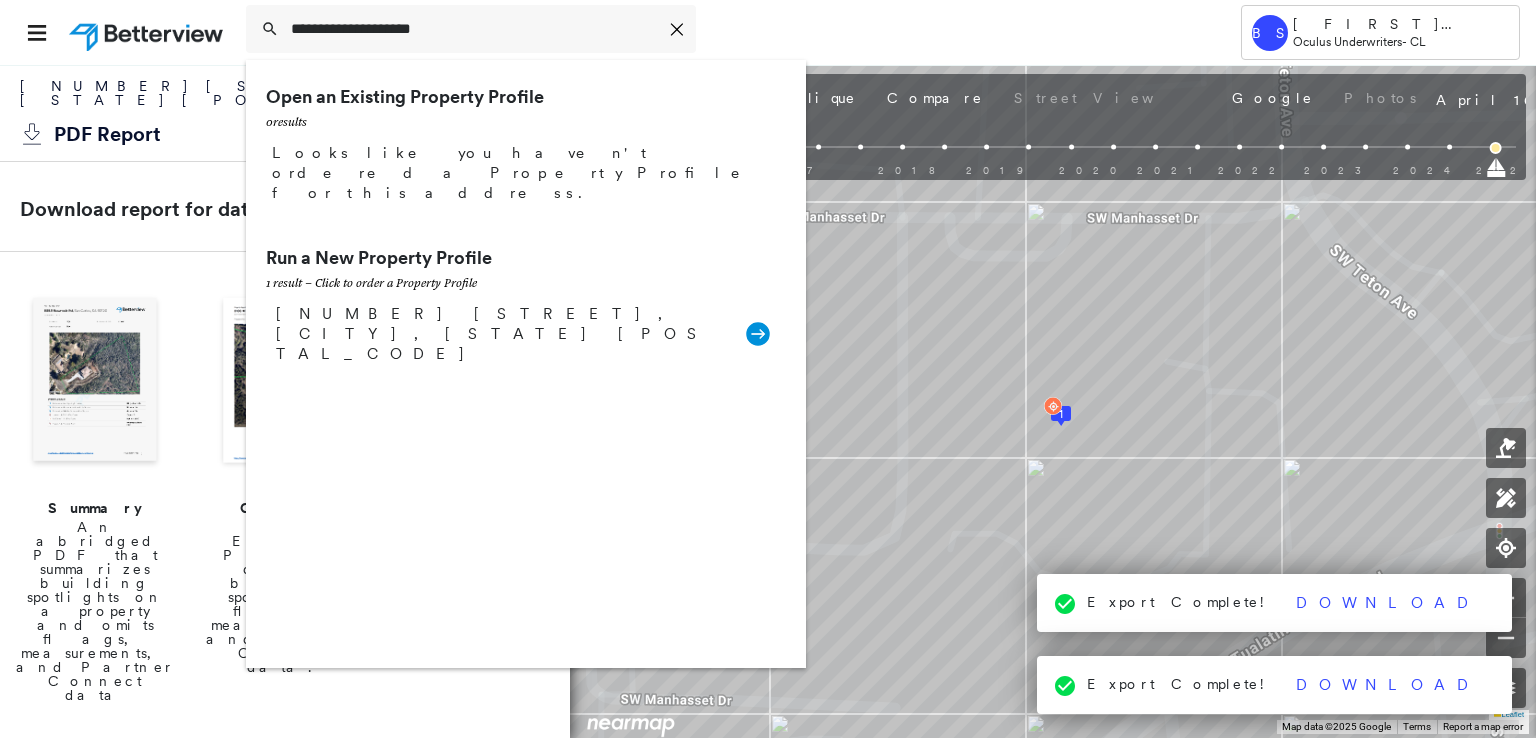 click on "[NUMBER] [STREET], [CITY], [STATE] [POSTAL_CODE]" at bounding box center [501, 334] 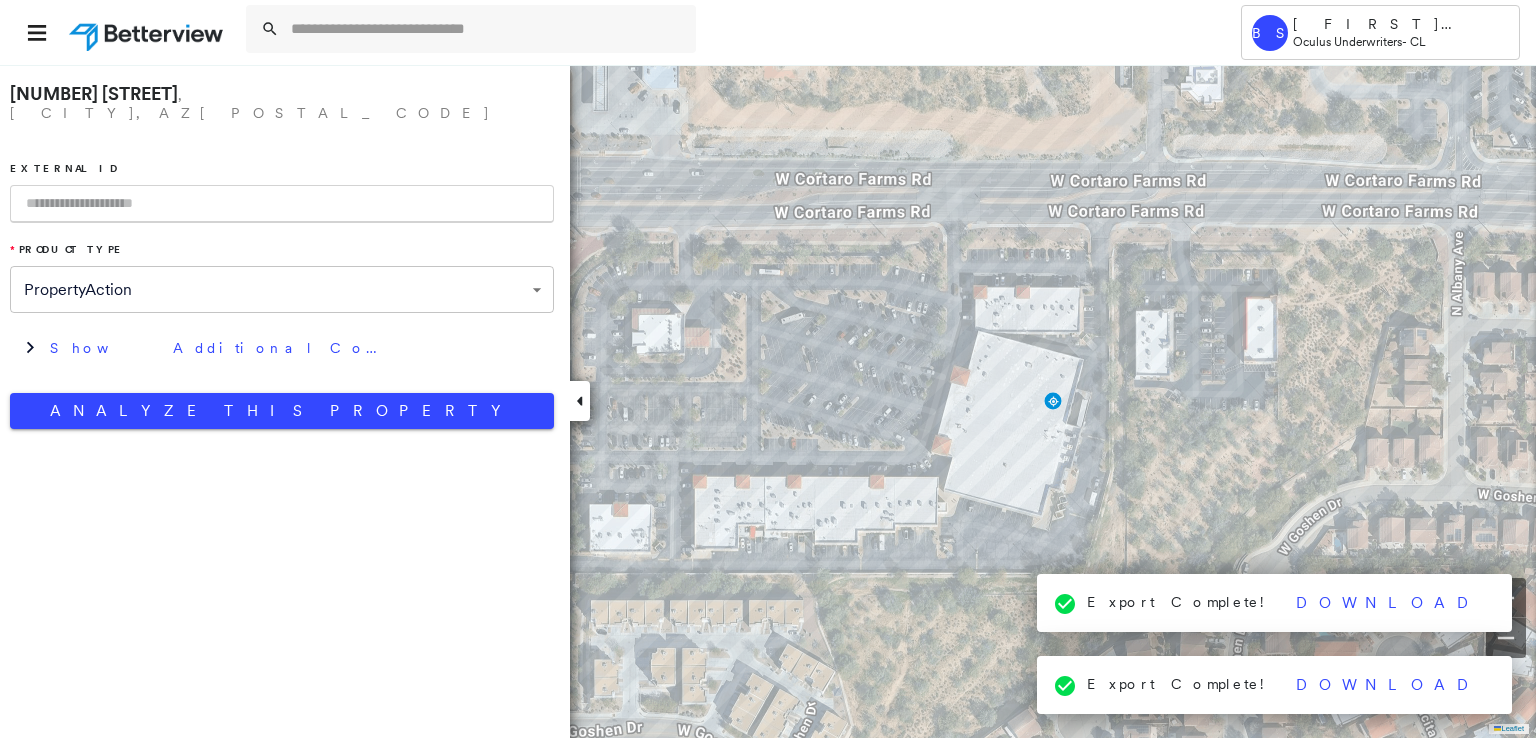 click at bounding box center (282, 204) 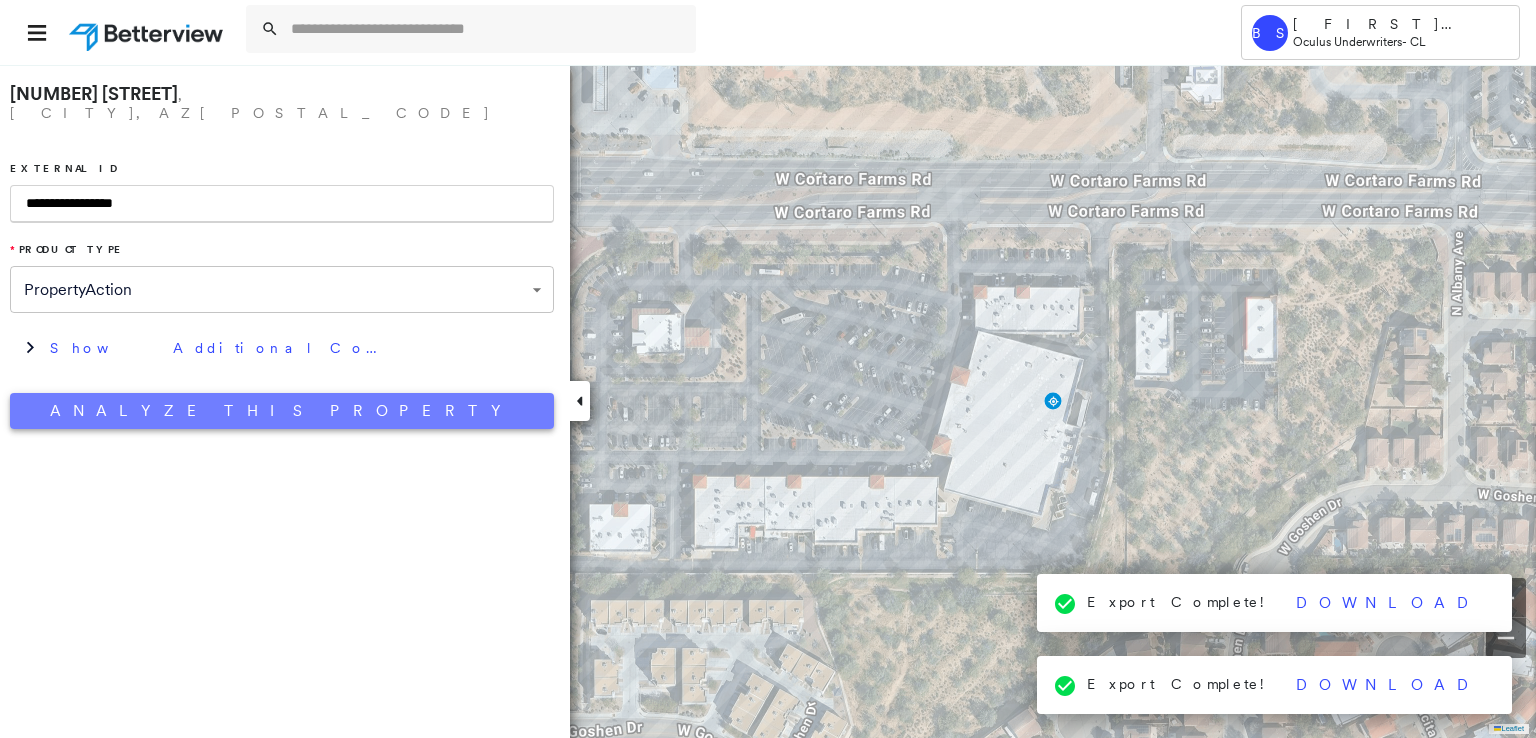 type on "**********" 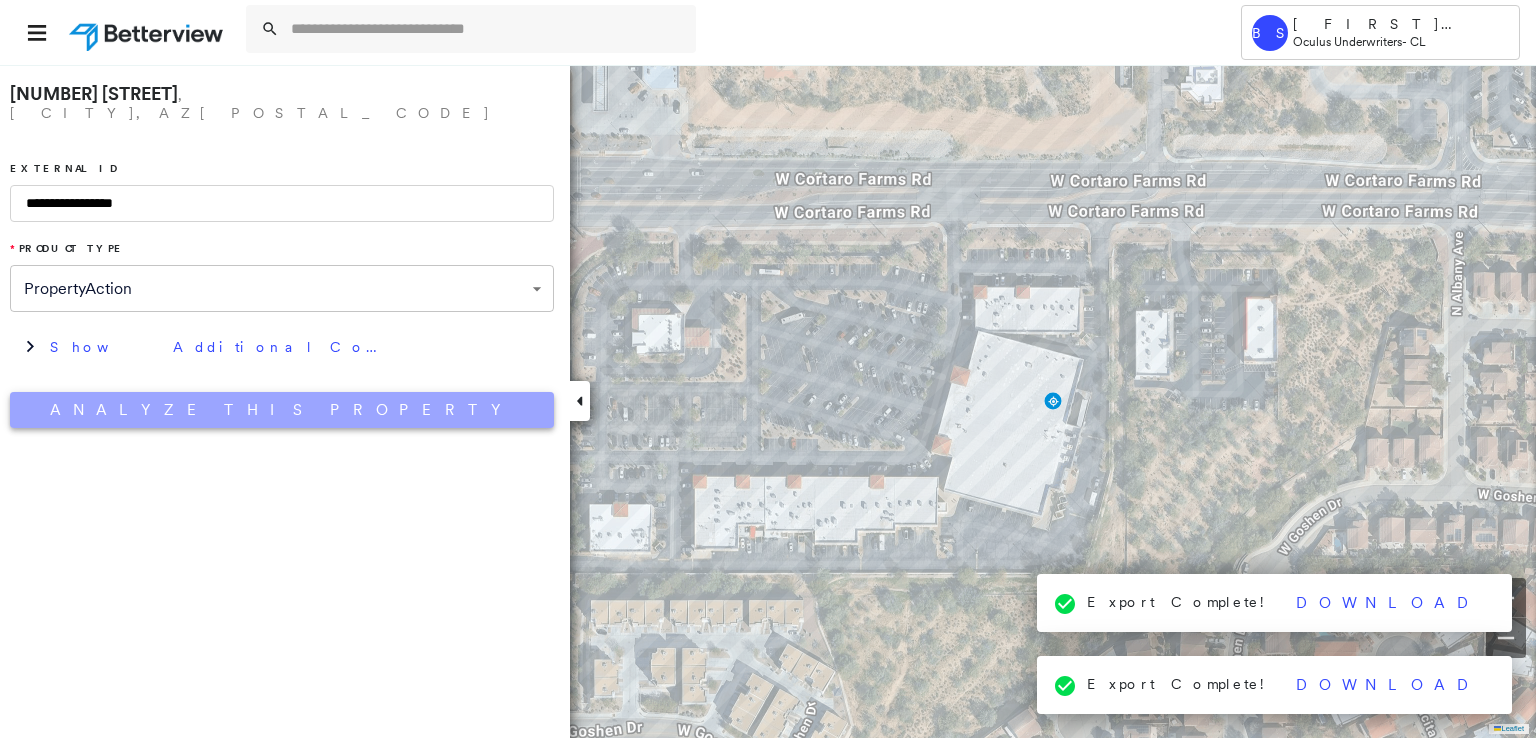 click on "Analyze This Property" at bounding box center [282, 410] 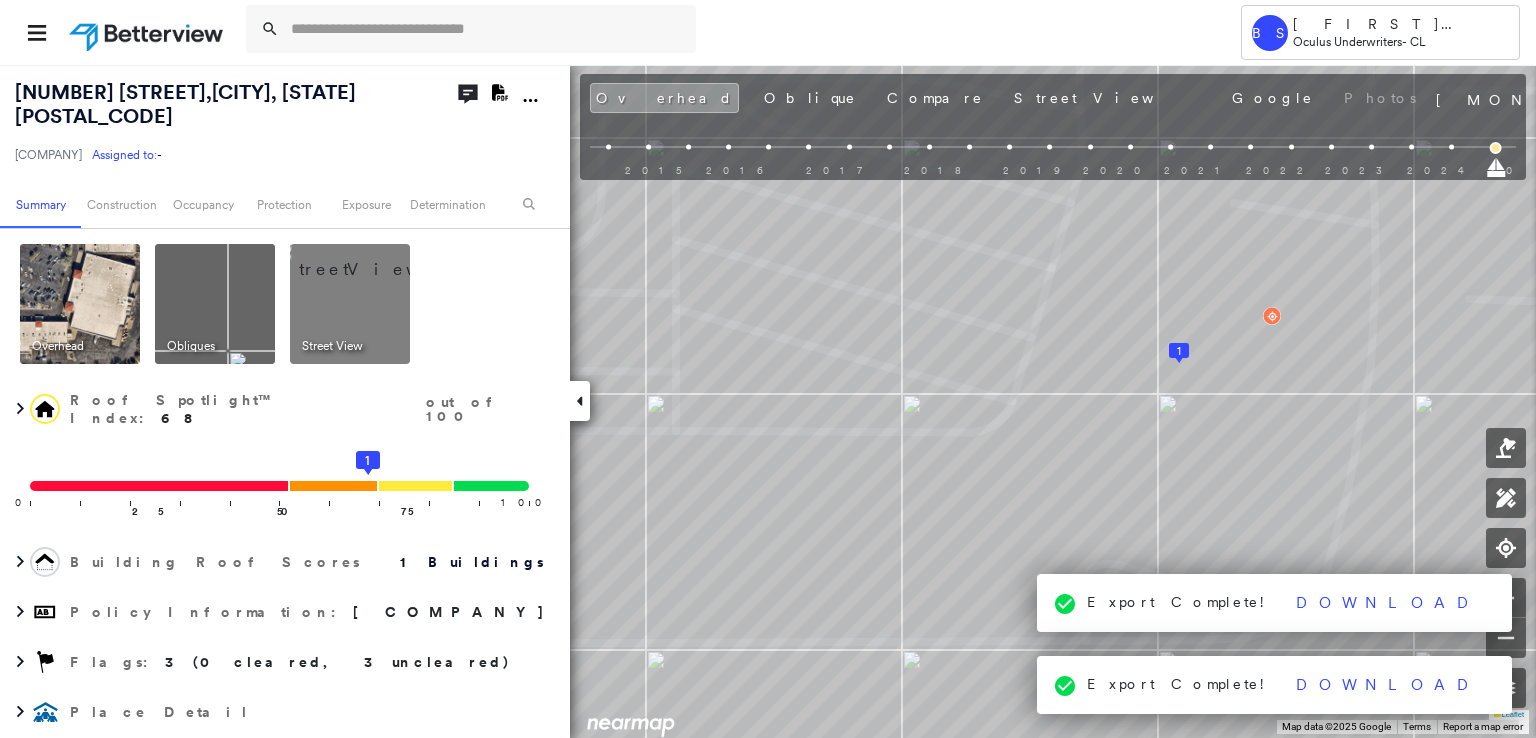 click 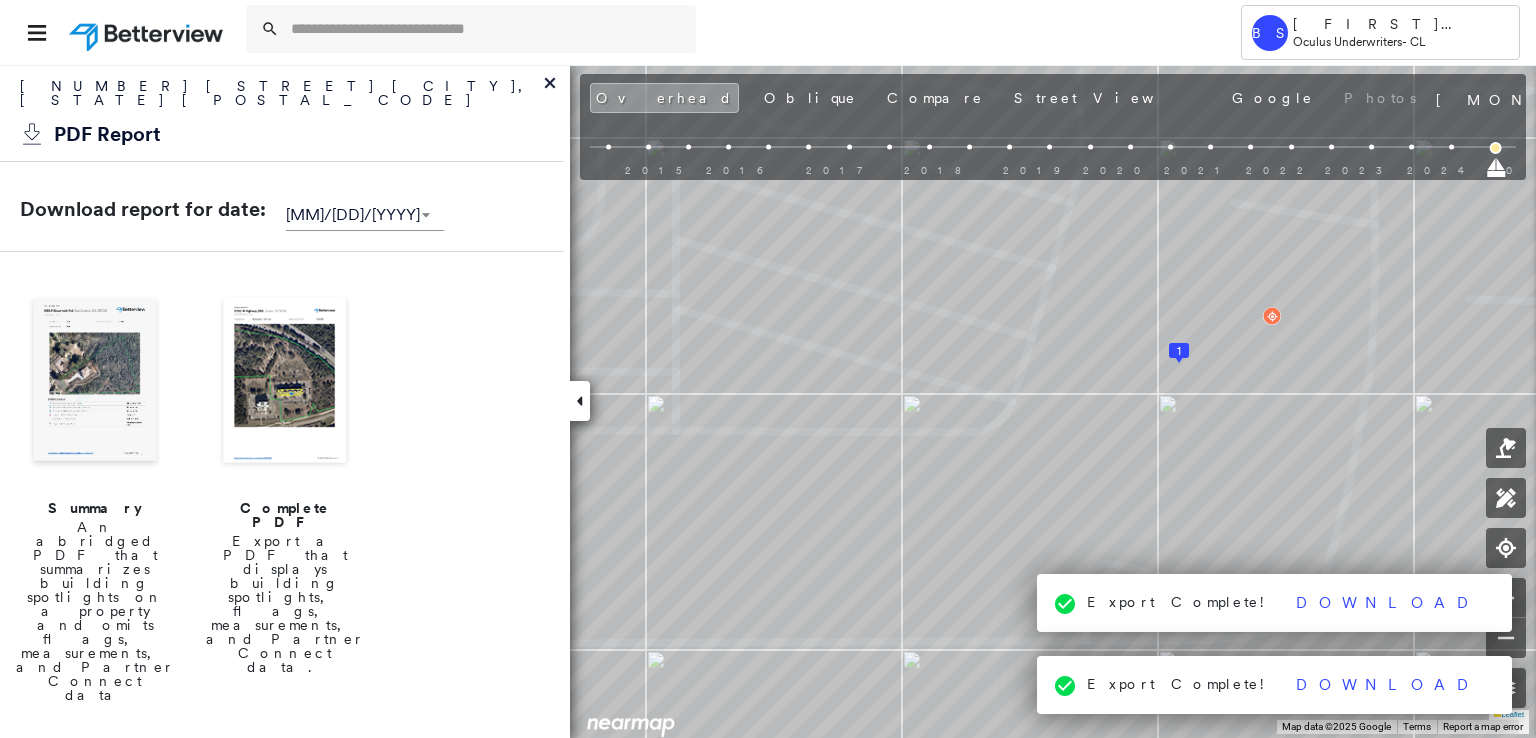 click at bounding box center [285, 382] 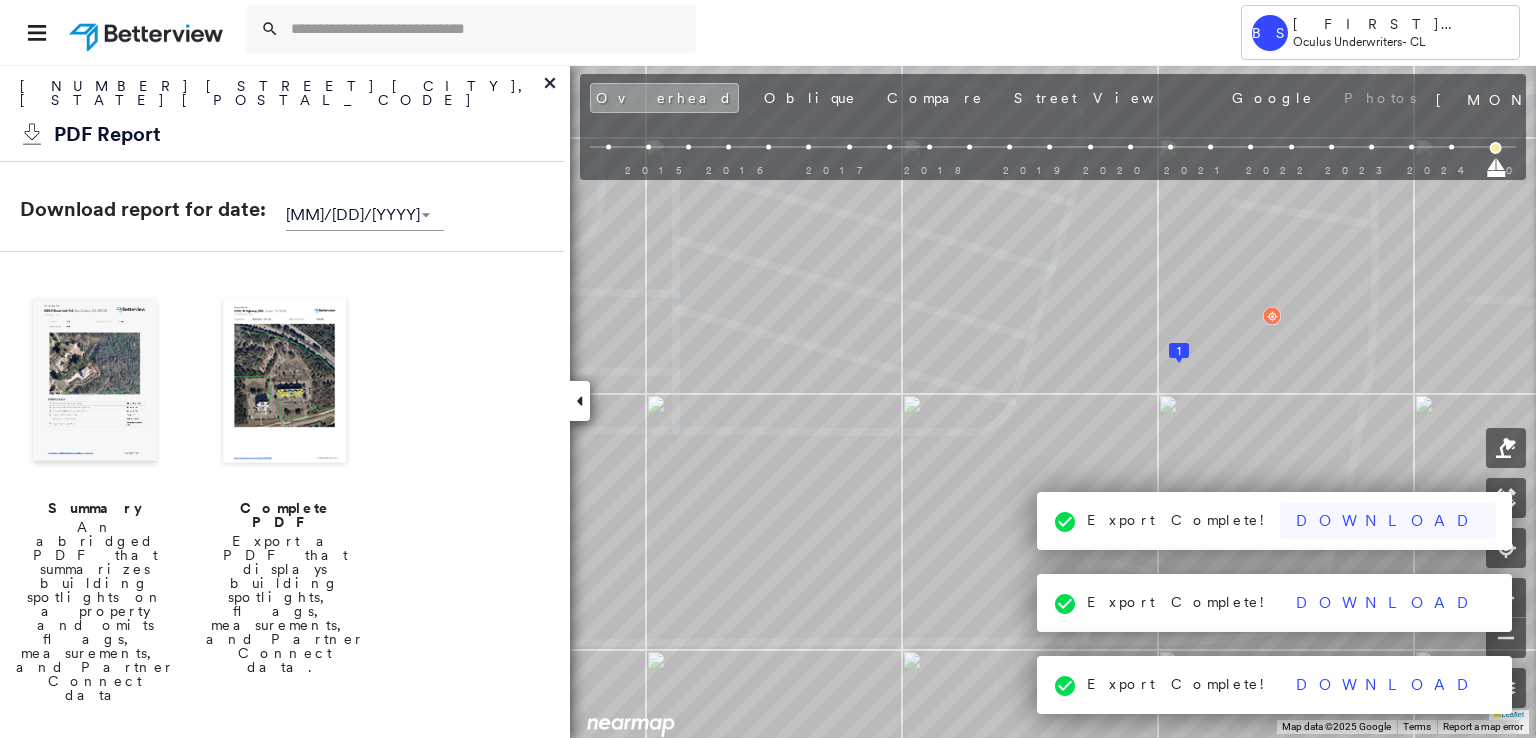 click on "Download" at bounding box center [1388, 521] 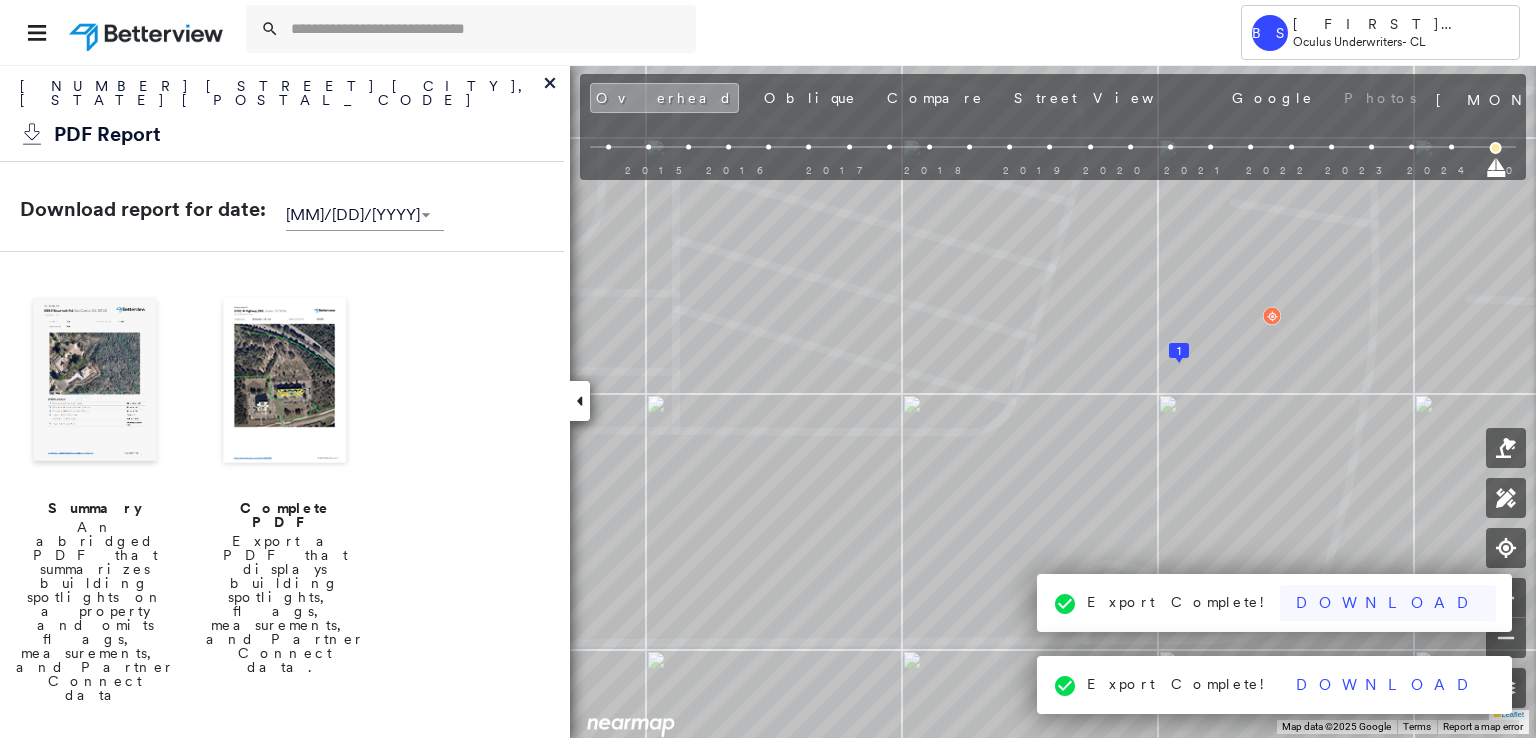 click on "Download" at bounding box center [1388, 603] 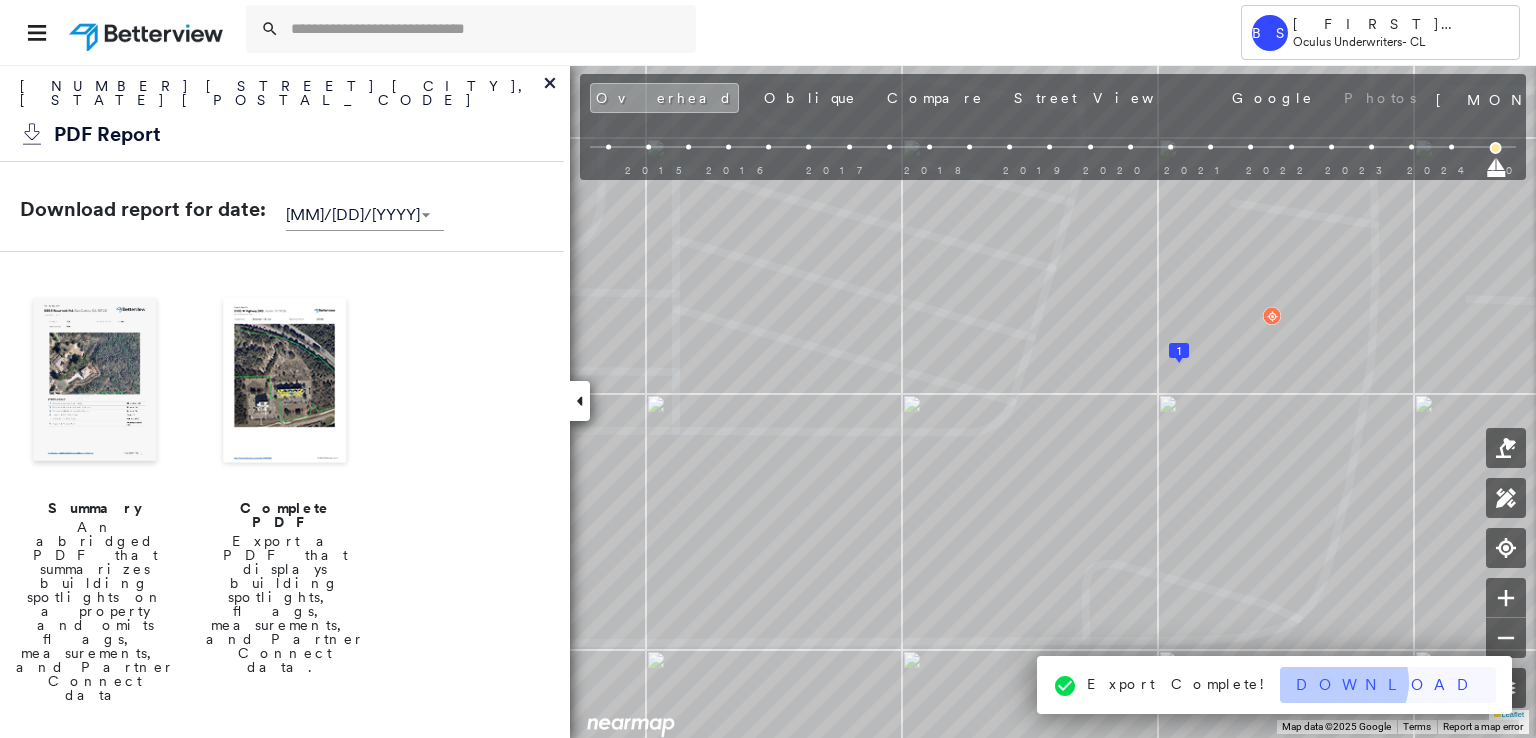 click on "Download" at bounding box center (1388, 685) 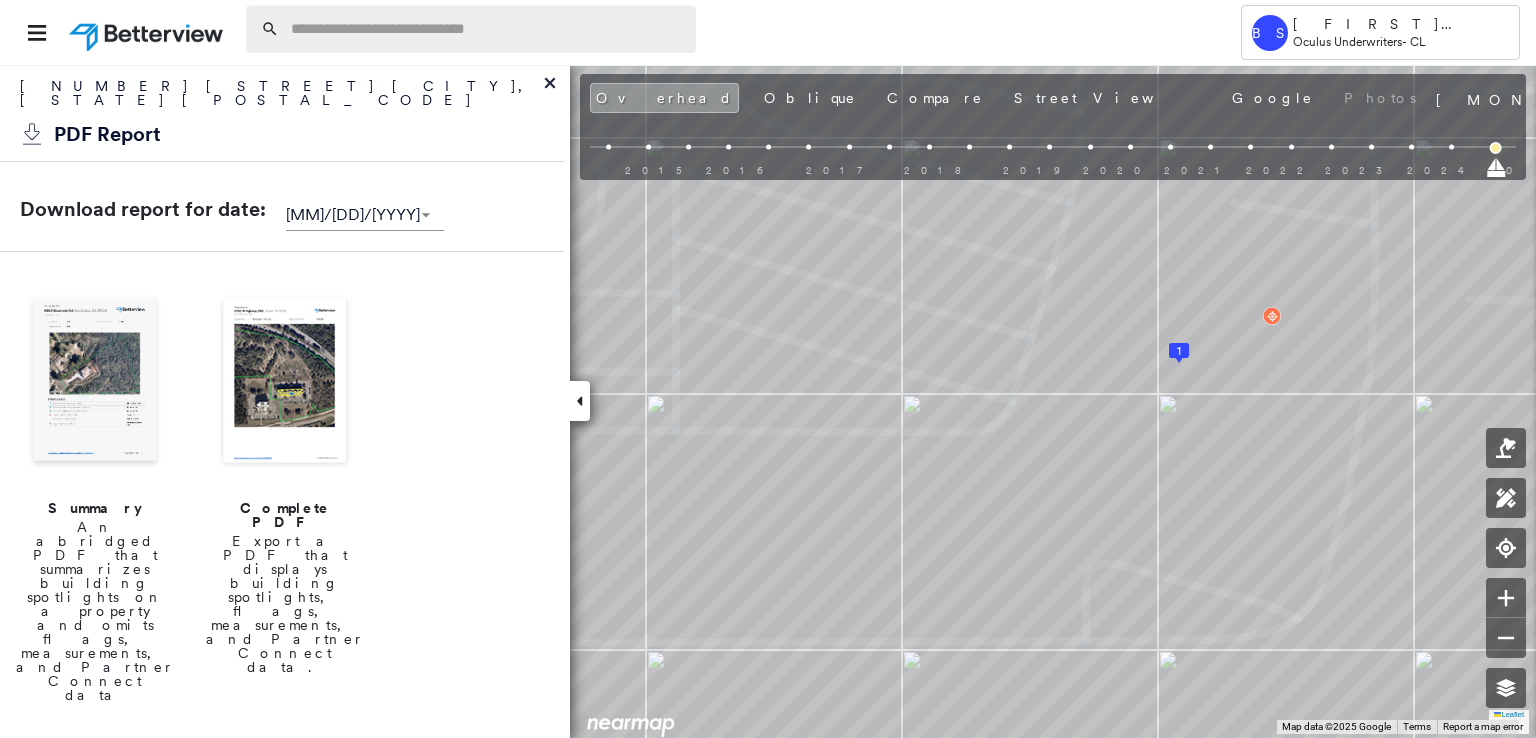 click at bounding box center (487, 29) 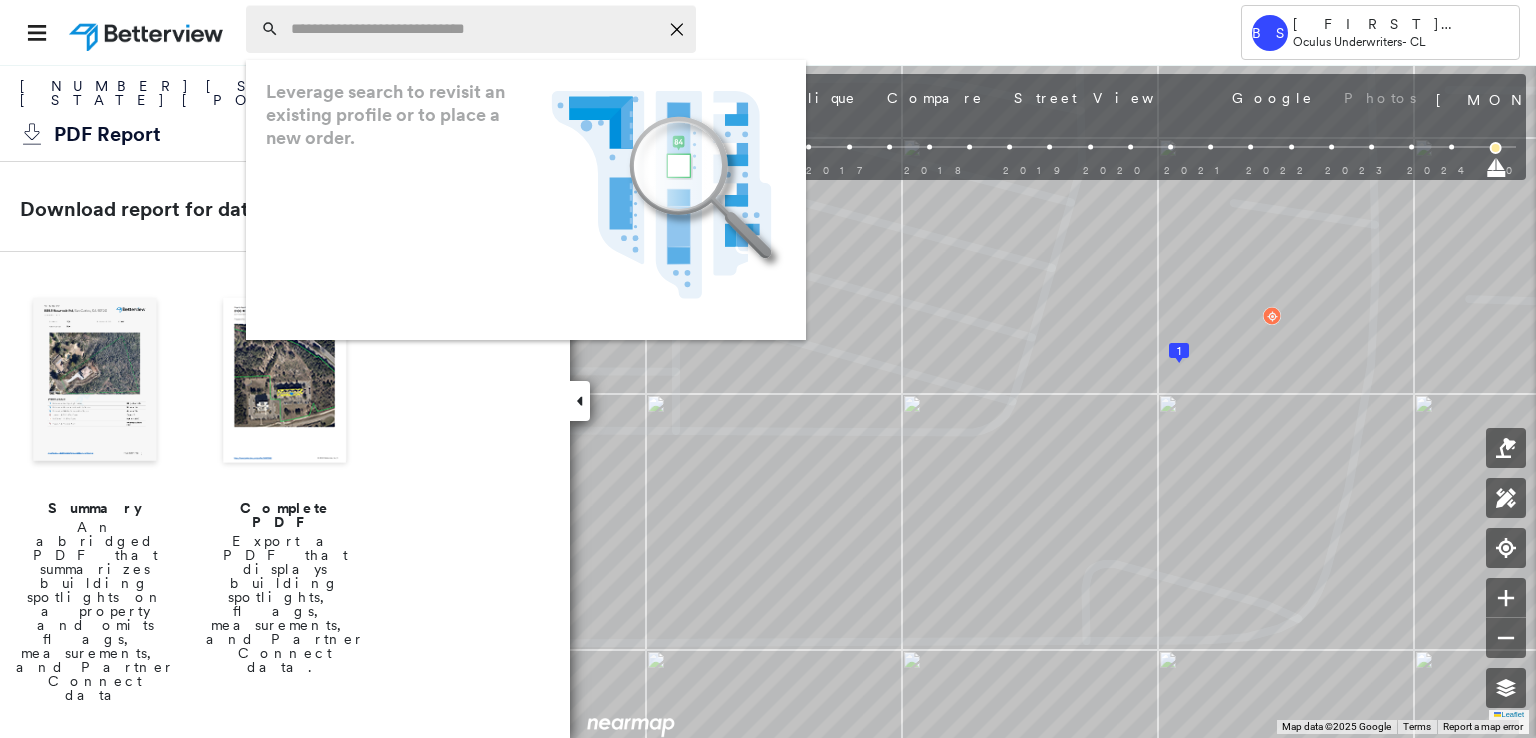 paste on "**********" 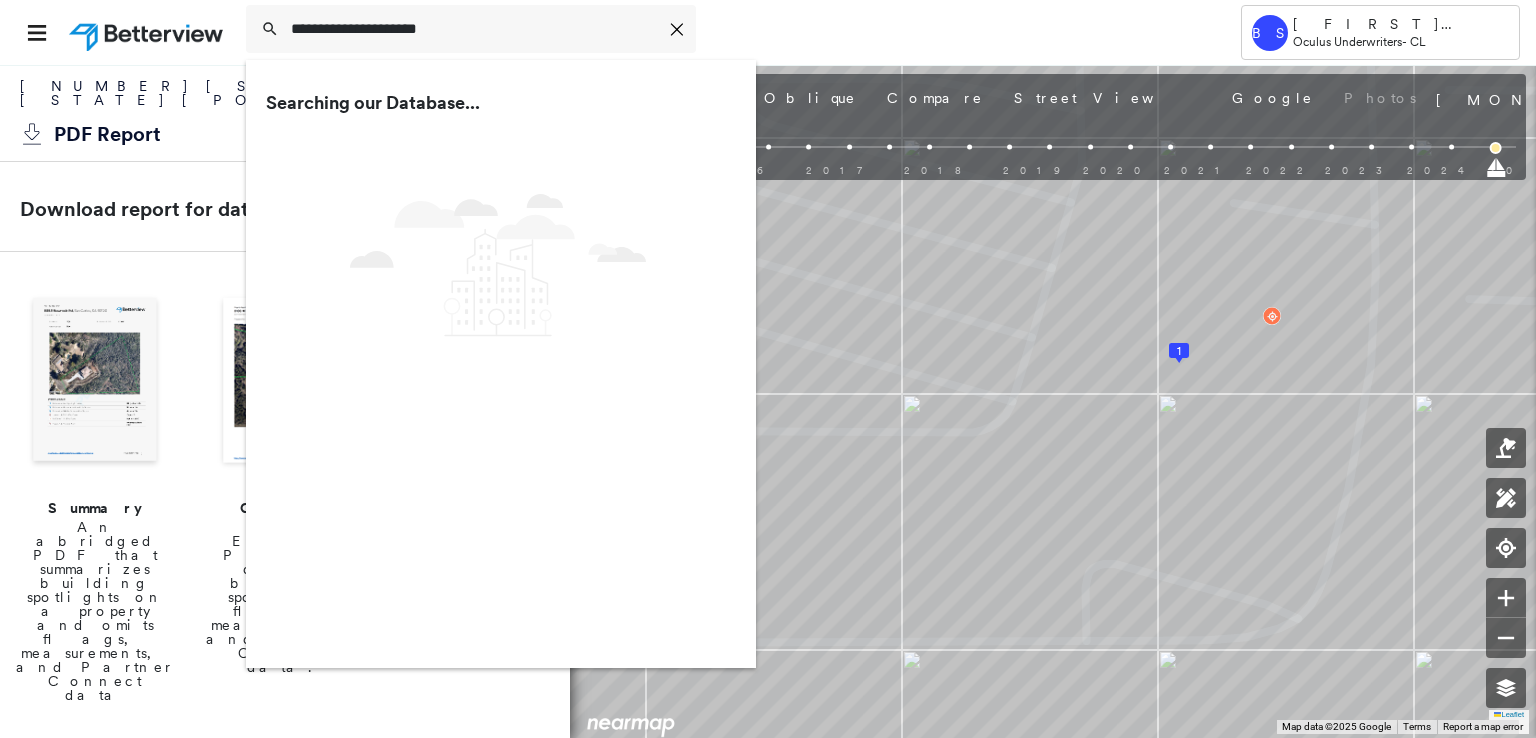 type on "**********" 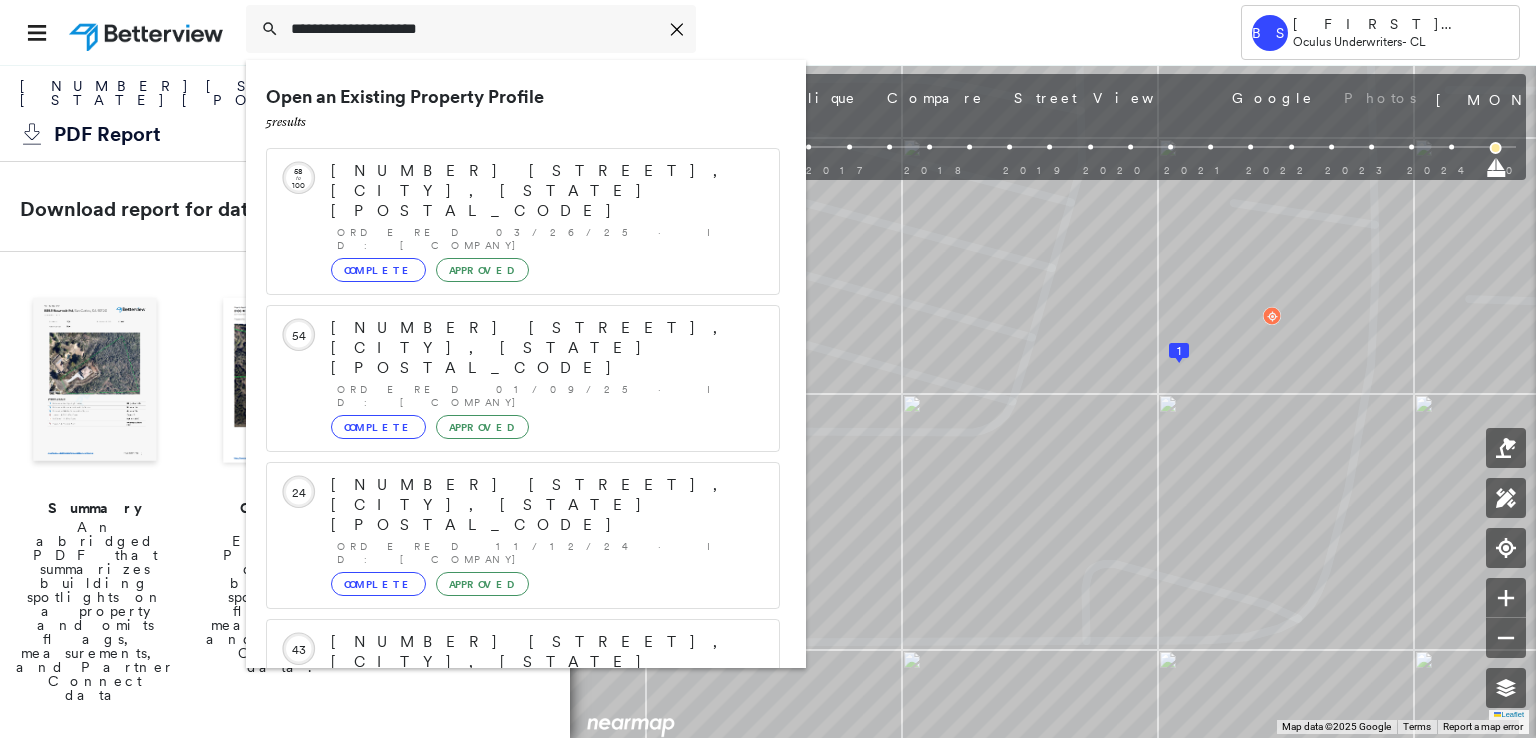 scroll, scrollTop: 169, scrollLeft: 0, axis: vertical 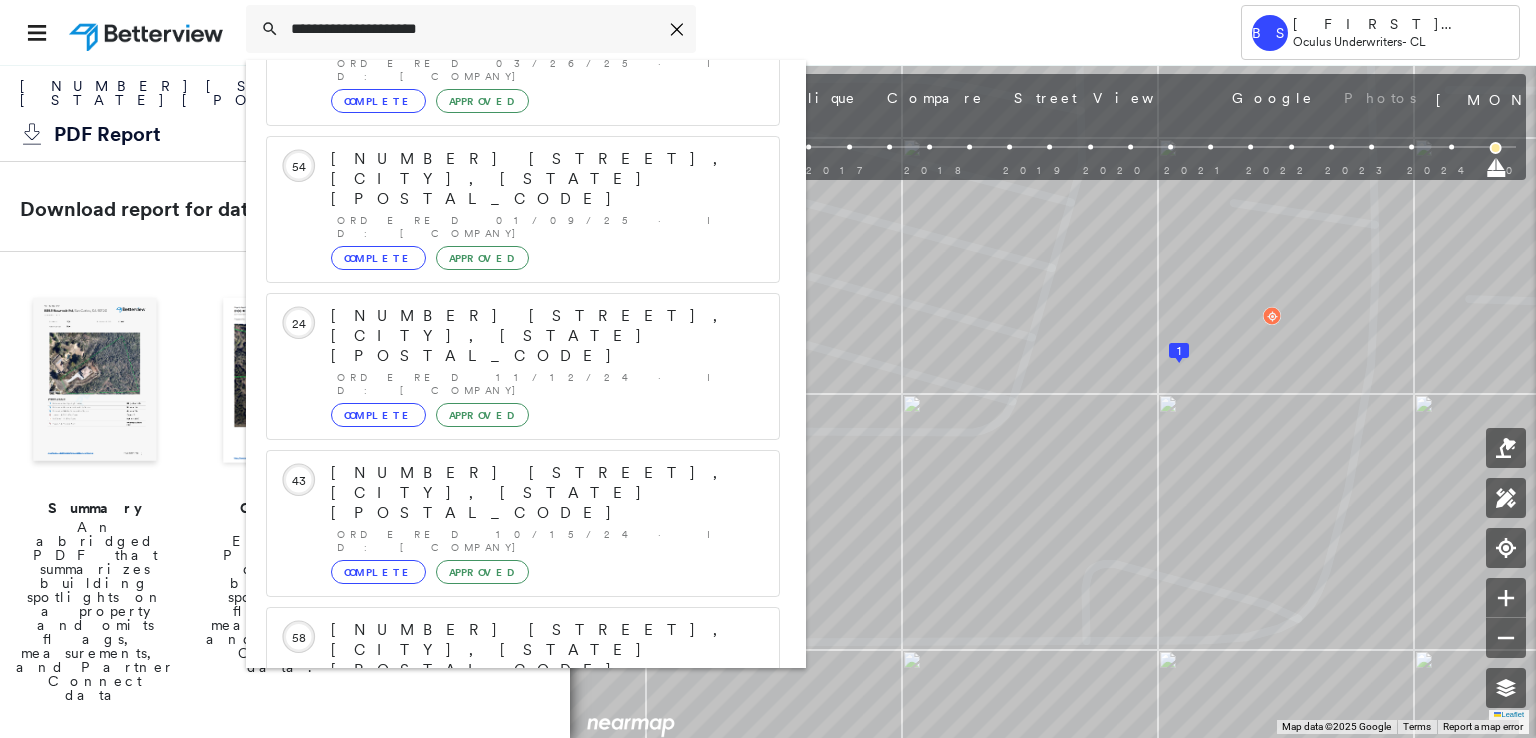 click 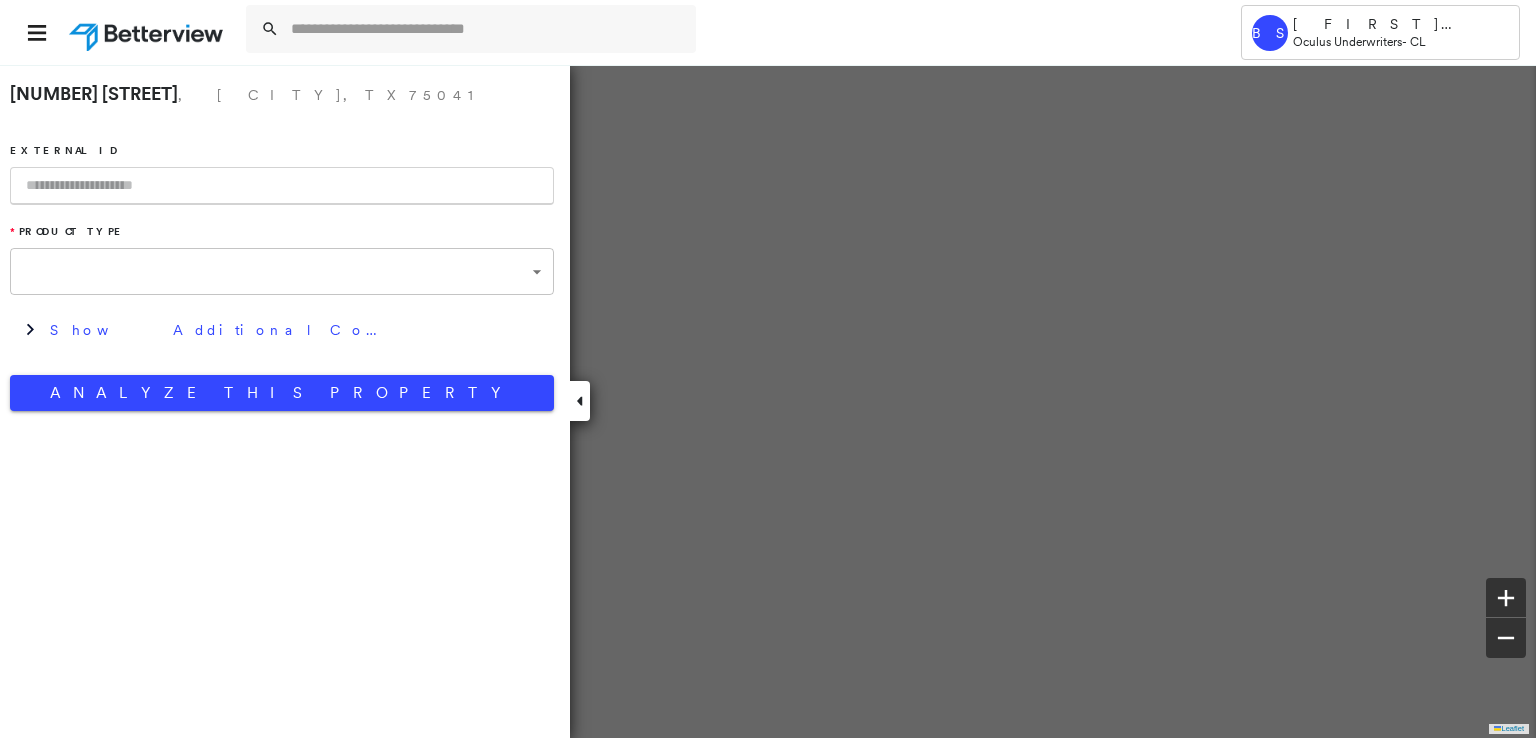 type on "**********" 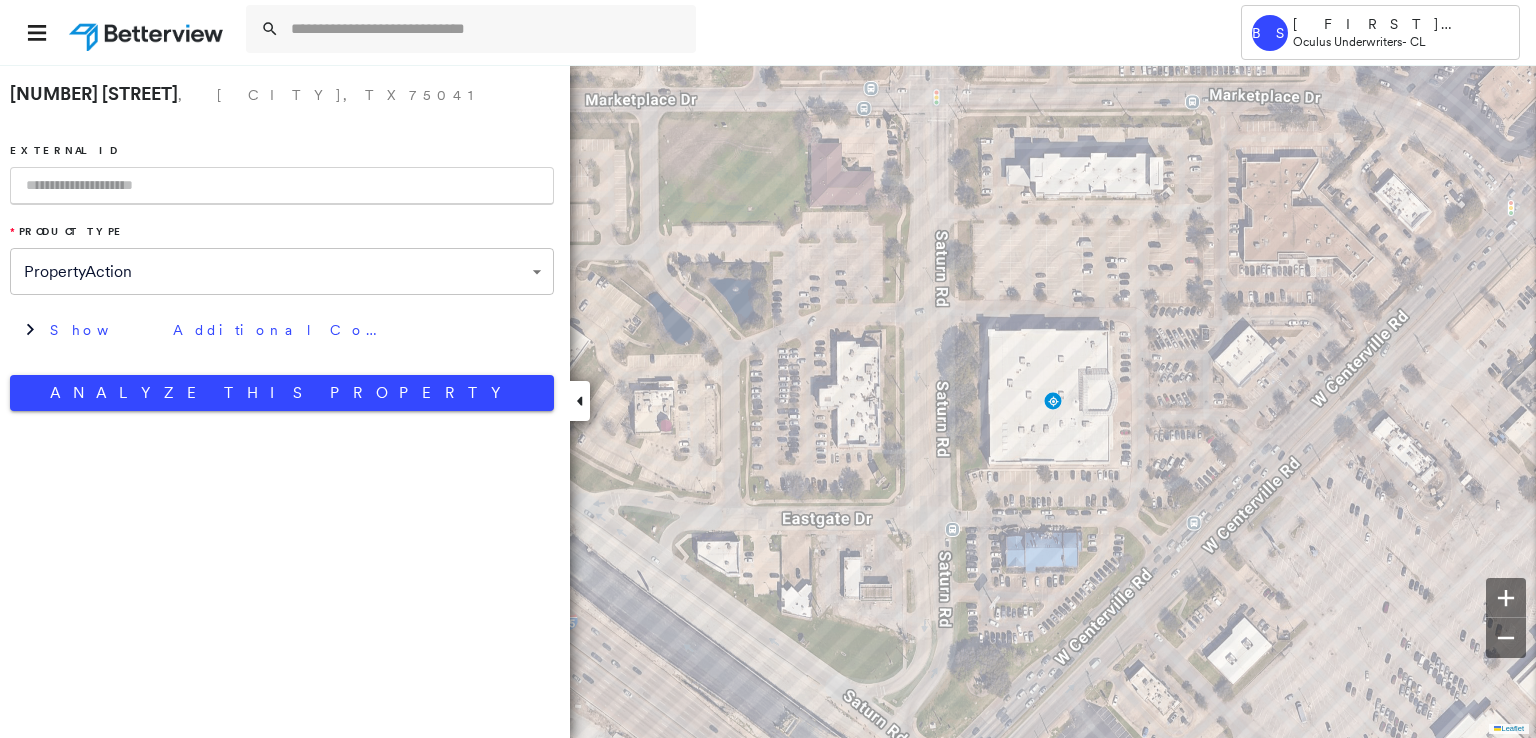 click at bounding box center (282, 186) 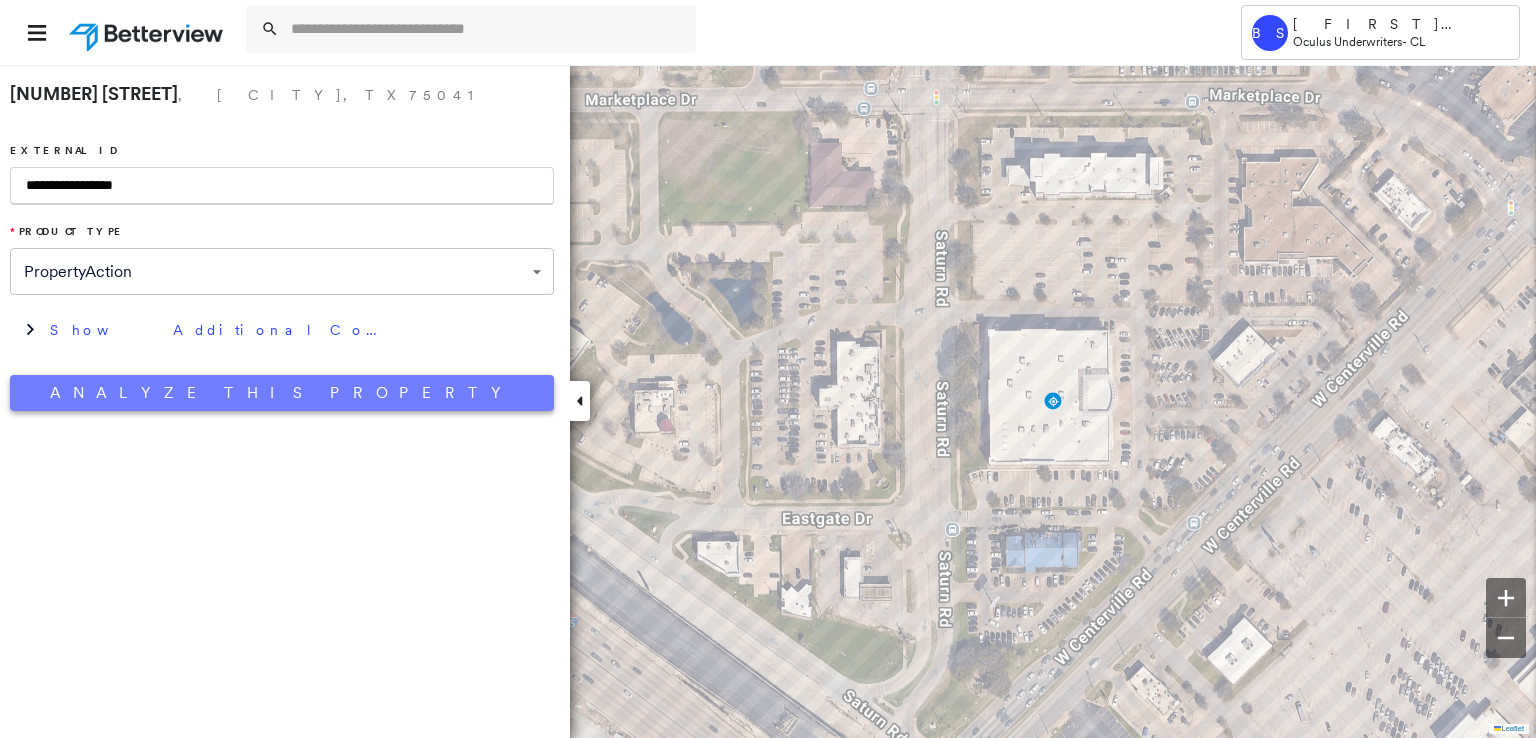 type on "**********" 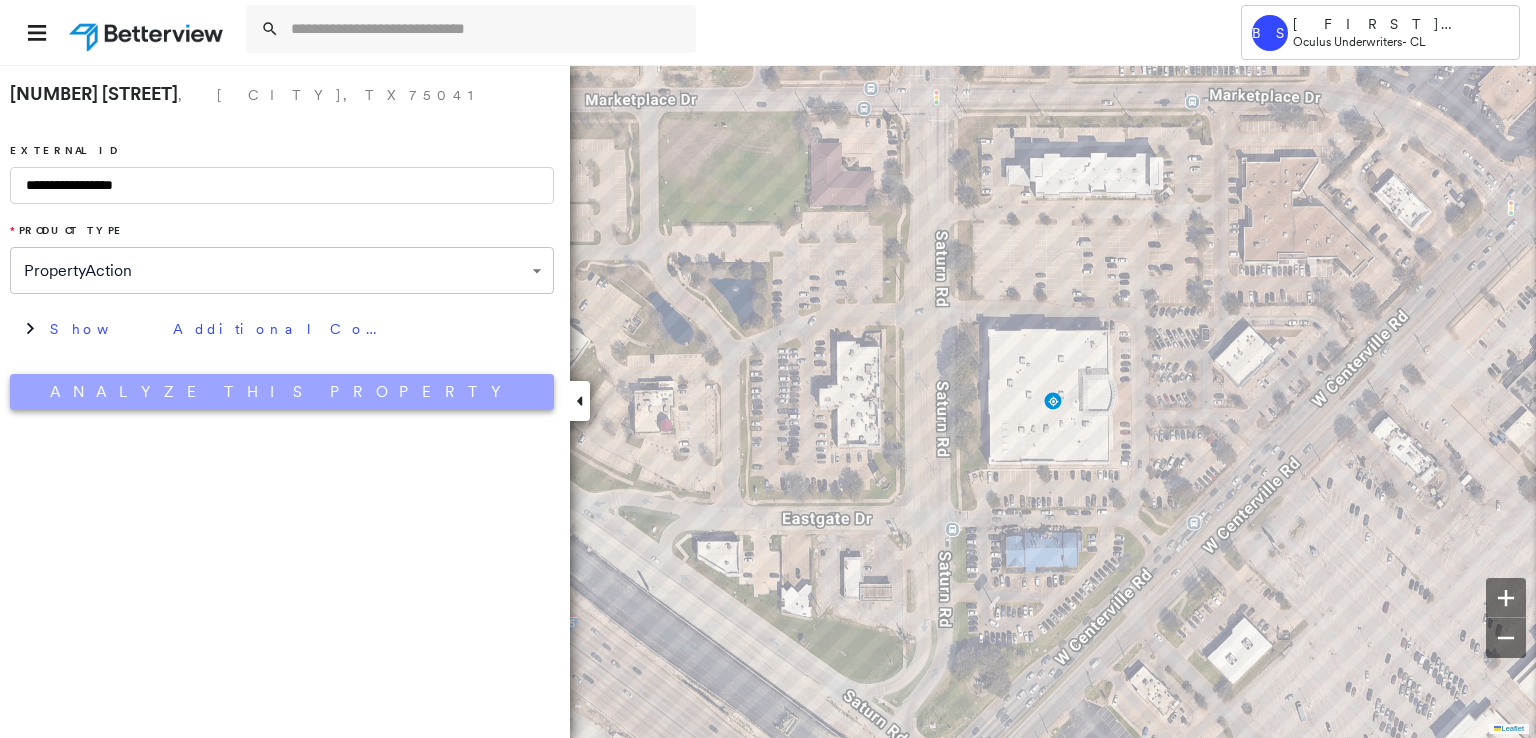 click on "Analyze This Property" at bounding box center [282, 392] 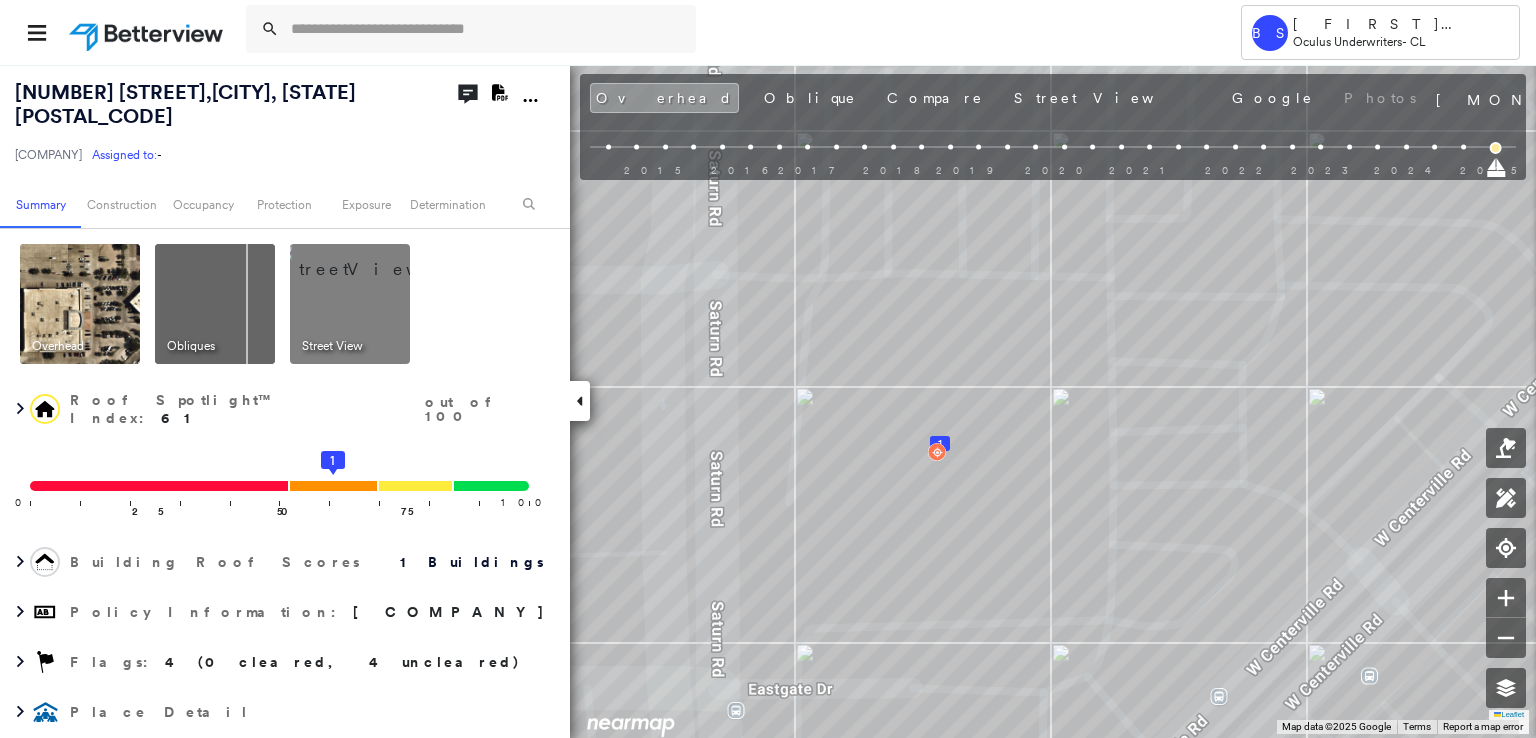 click 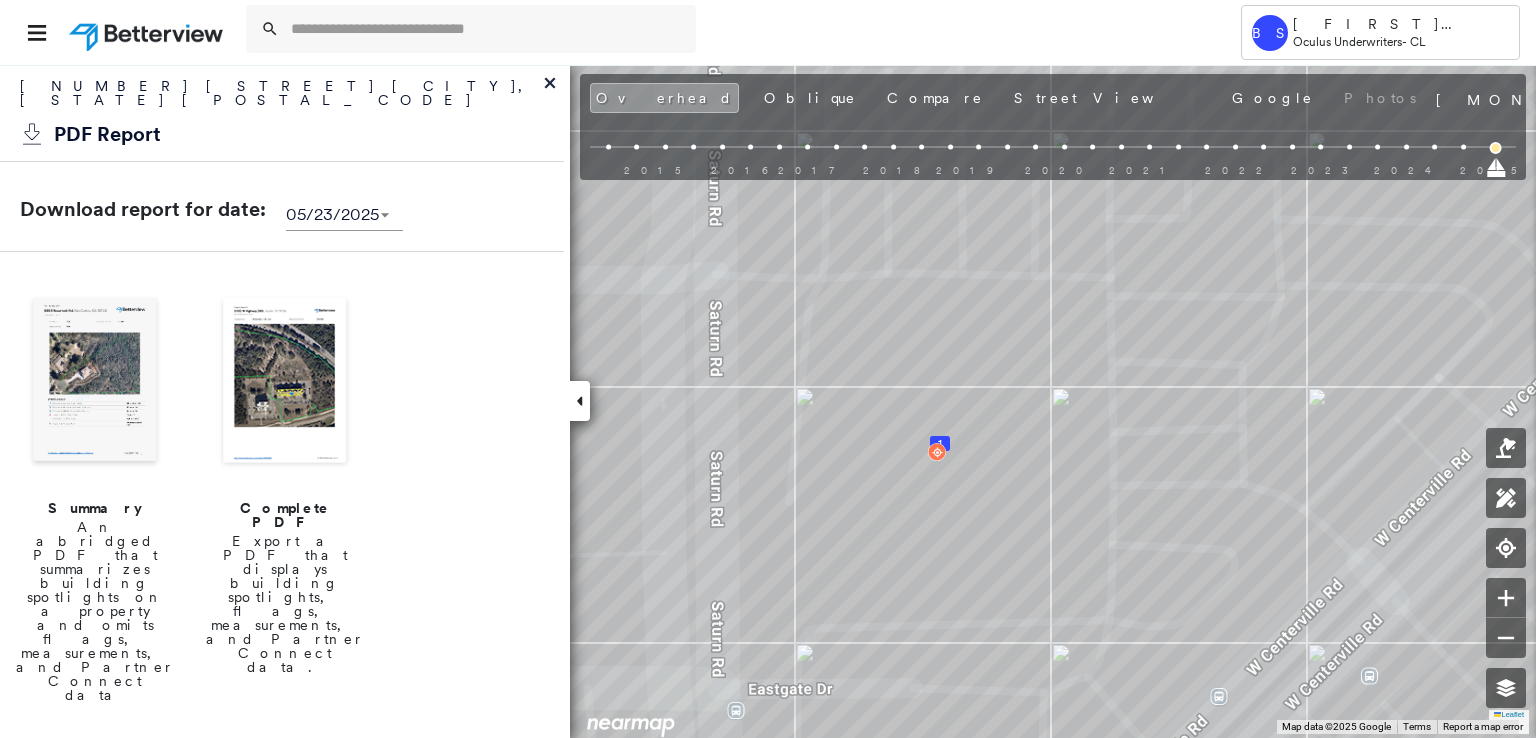 click at bounding box center (285, 382) 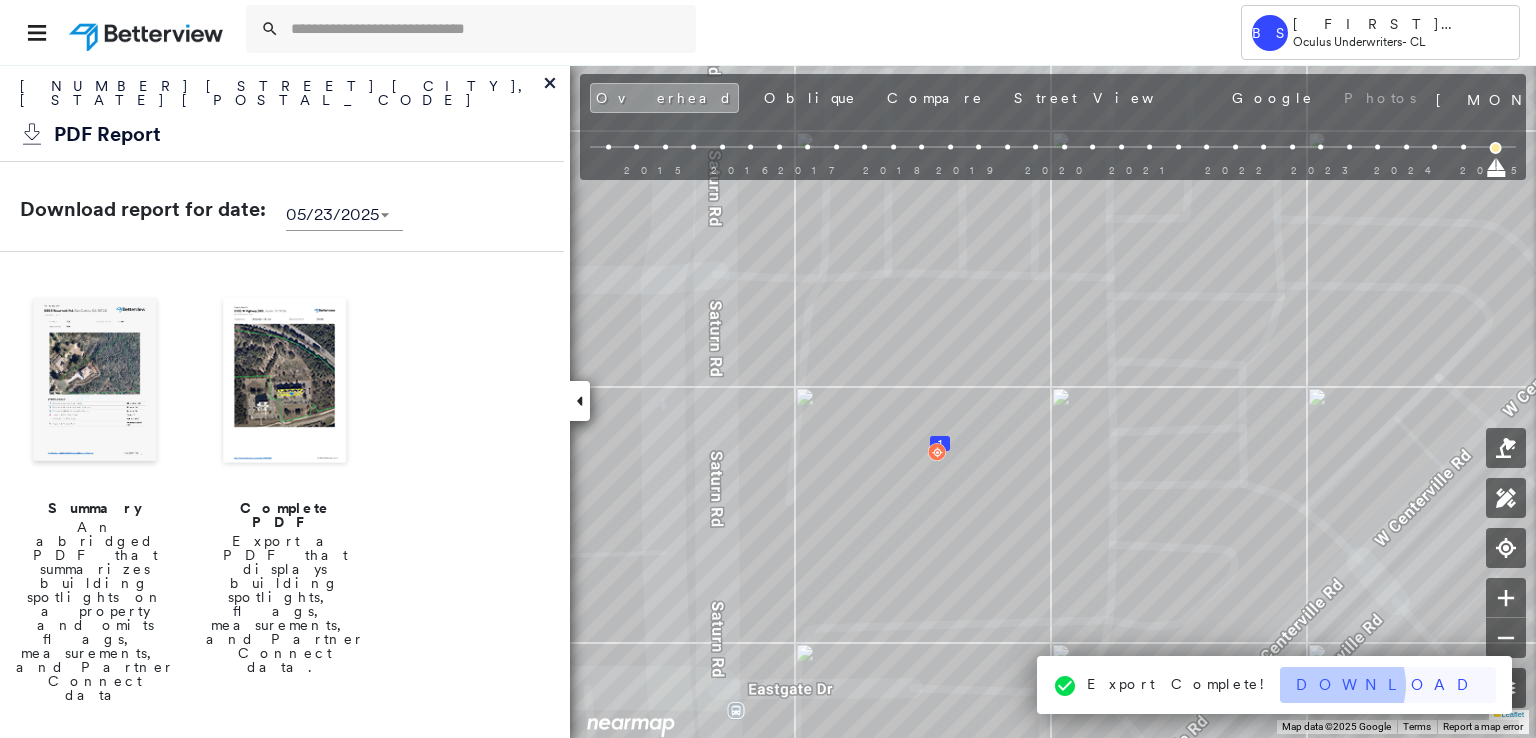 click on "Download" at bounding box center (1388, 685) 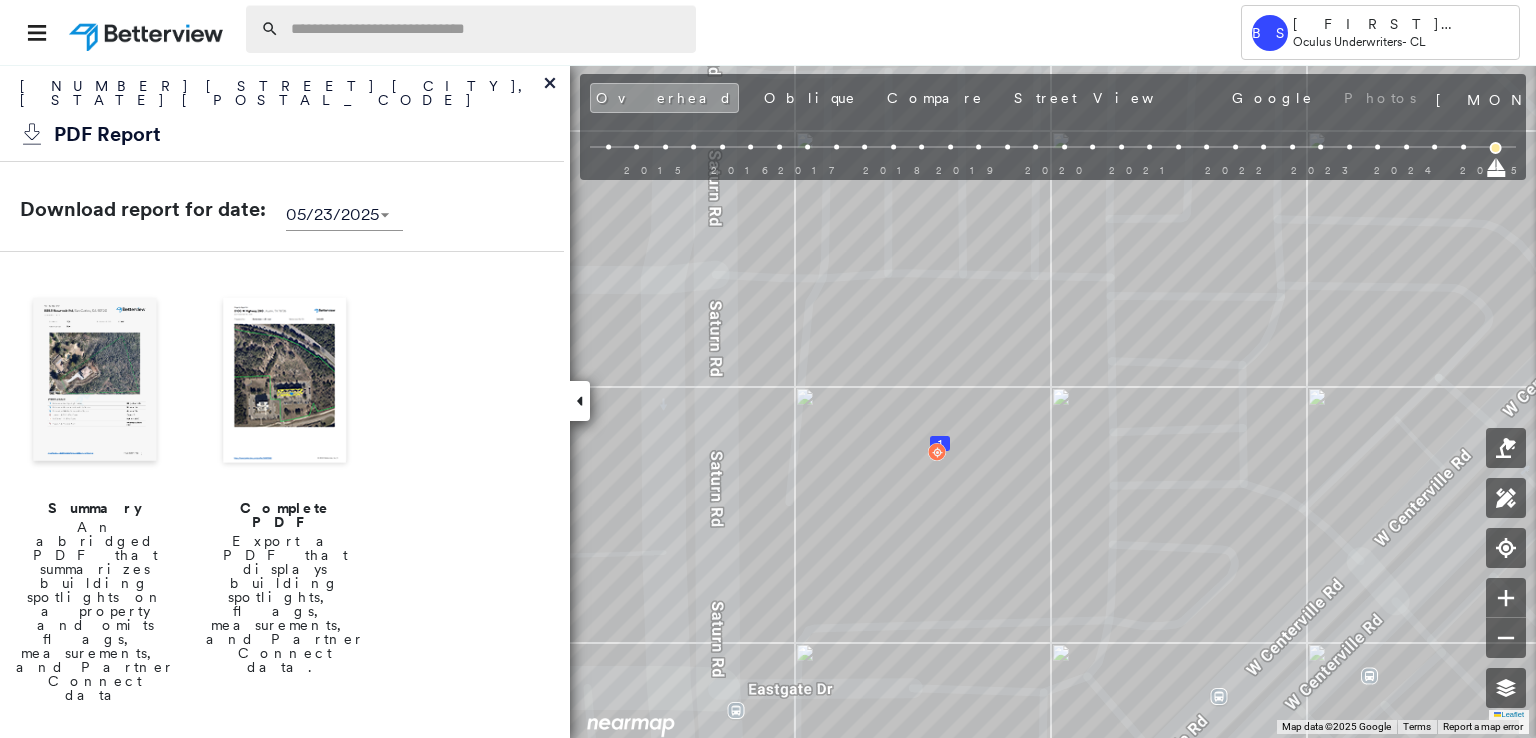 click at bounding box center [487, 29] 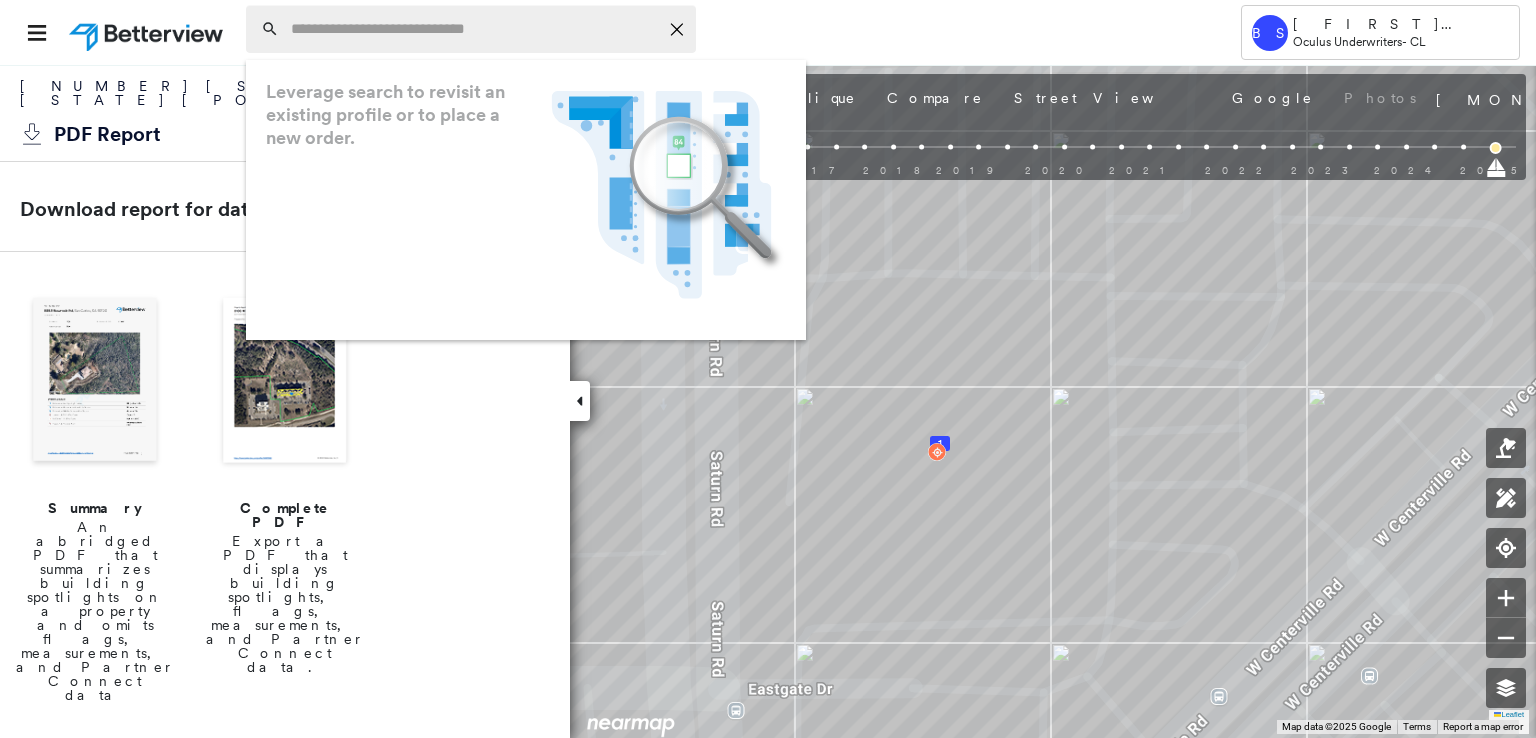 paste on "**********" 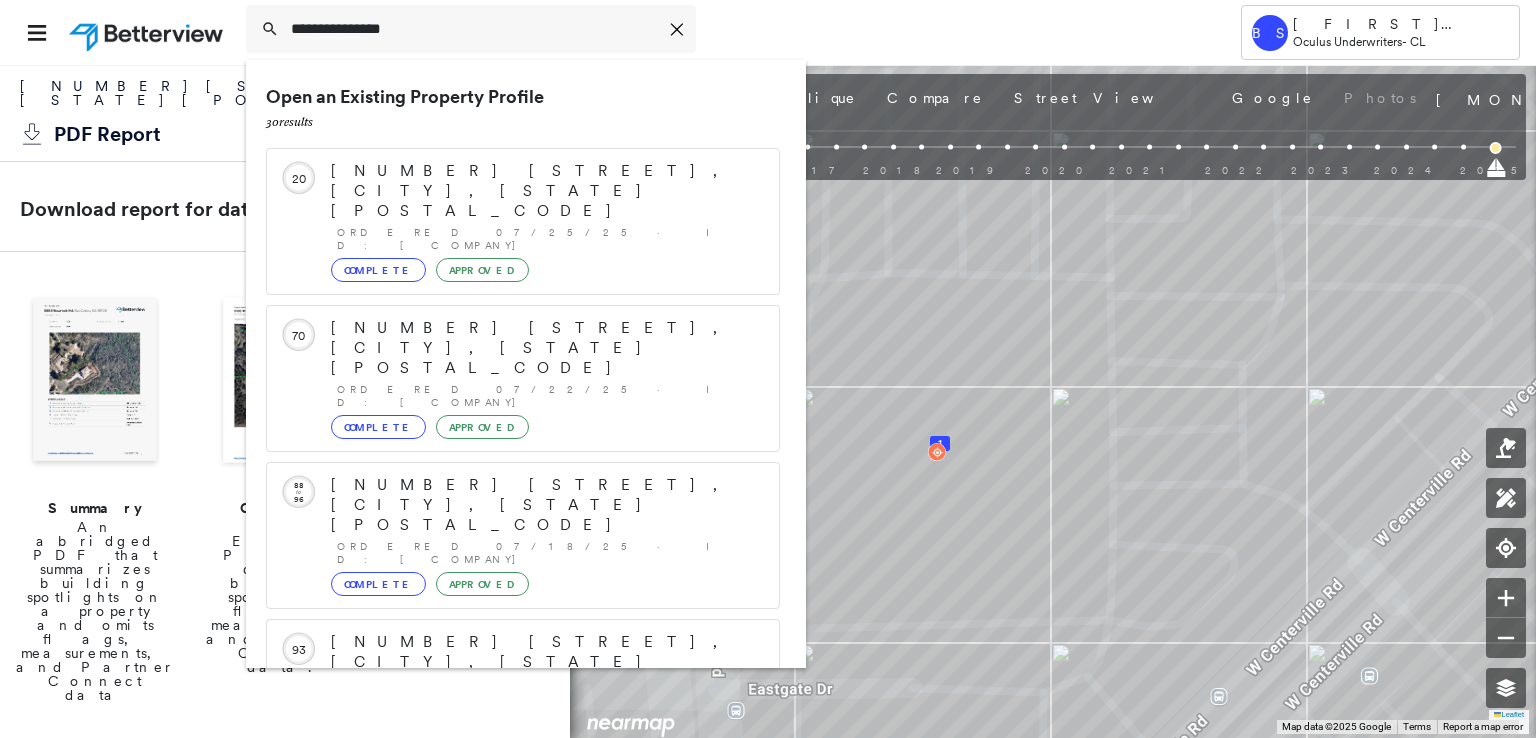 scroll, scrollTop: 100, scrollLeft: 0, axis: vertical 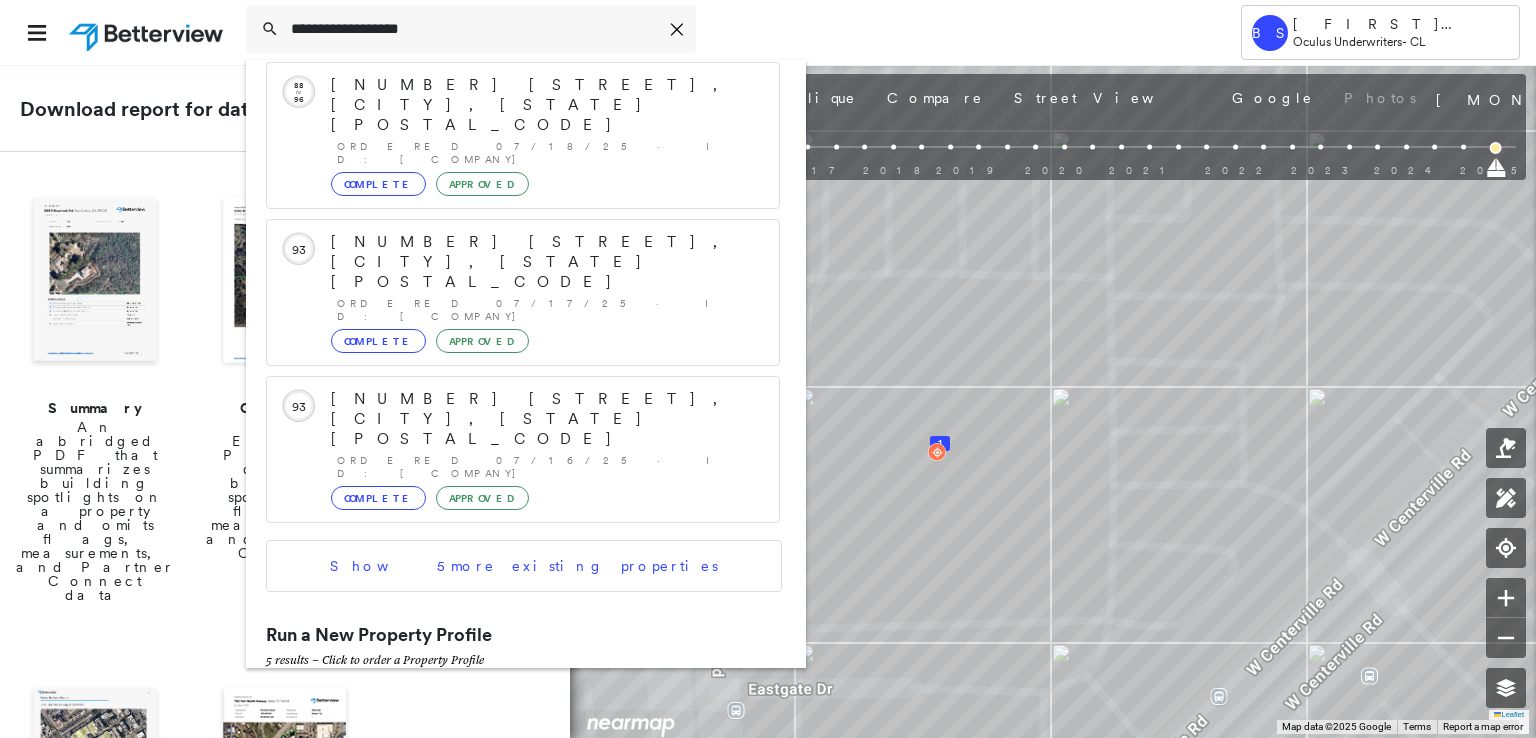 type on "**********" 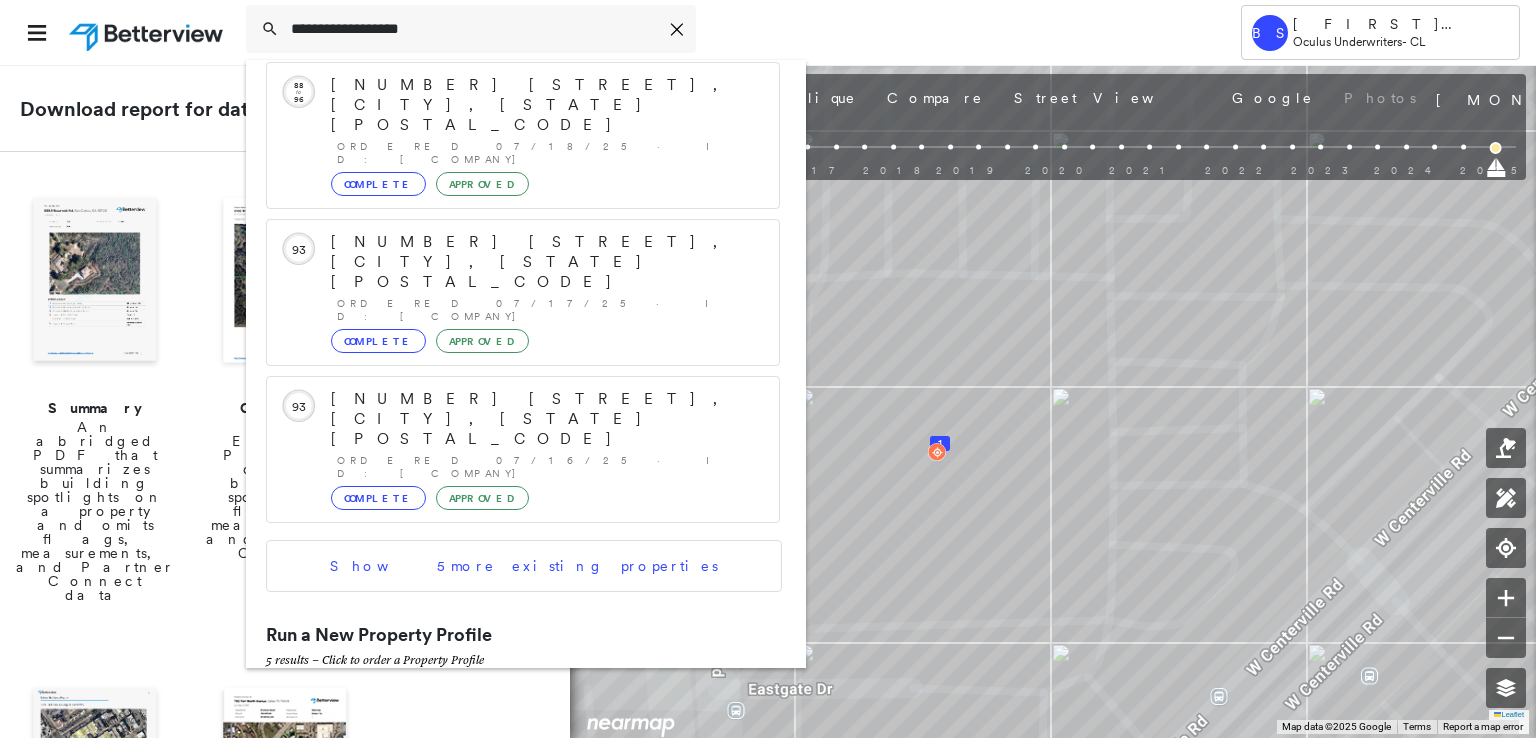 click 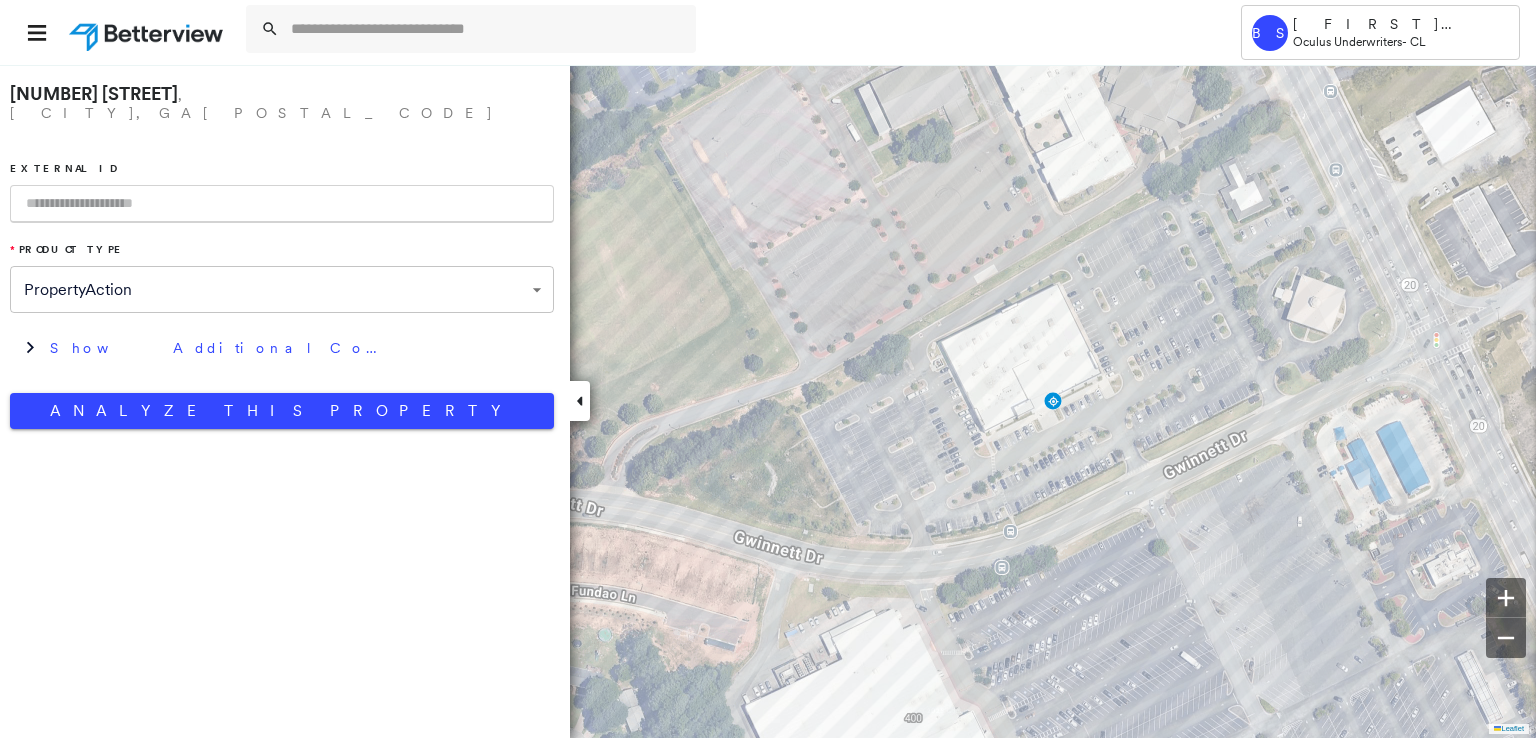 click at bounding box center (282, 204) 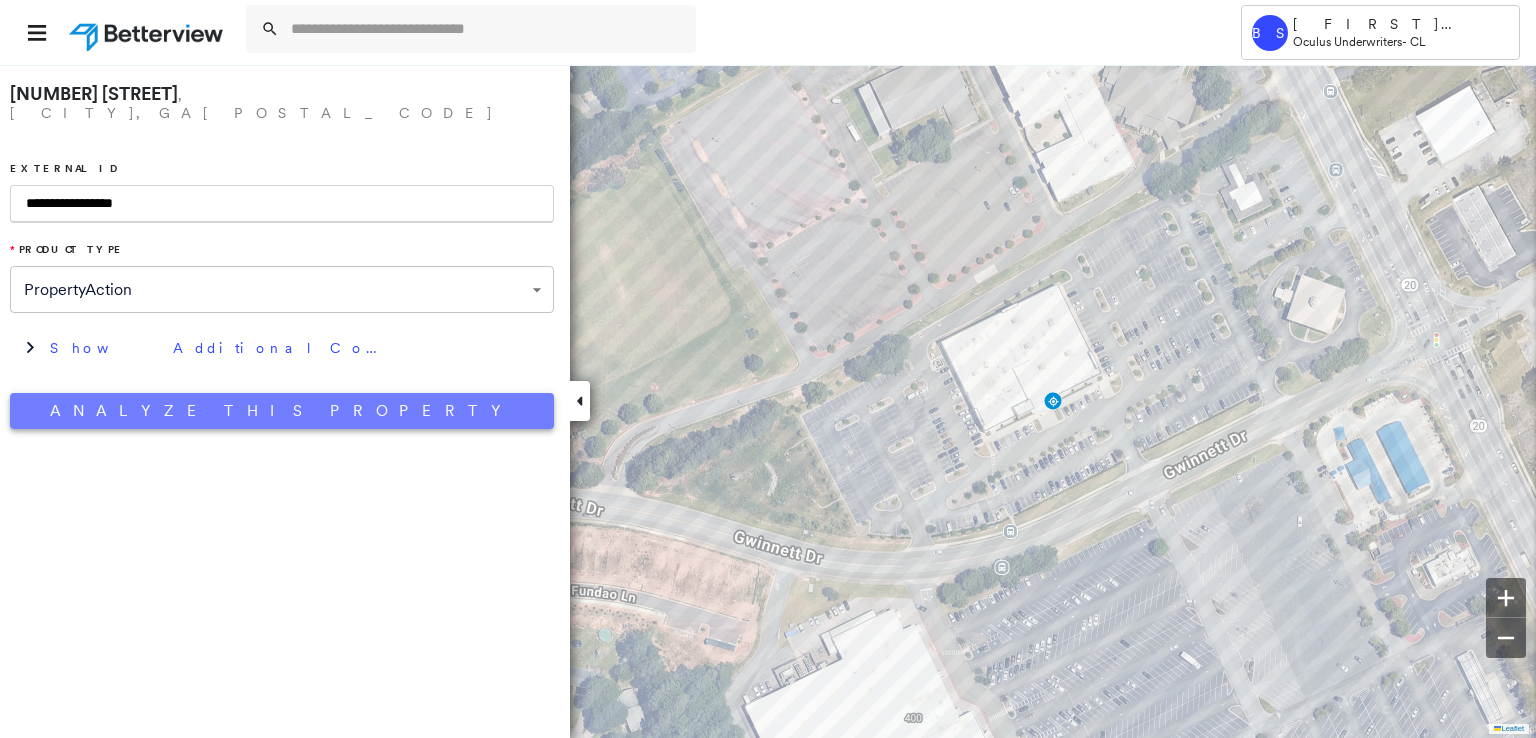 type on "**********" 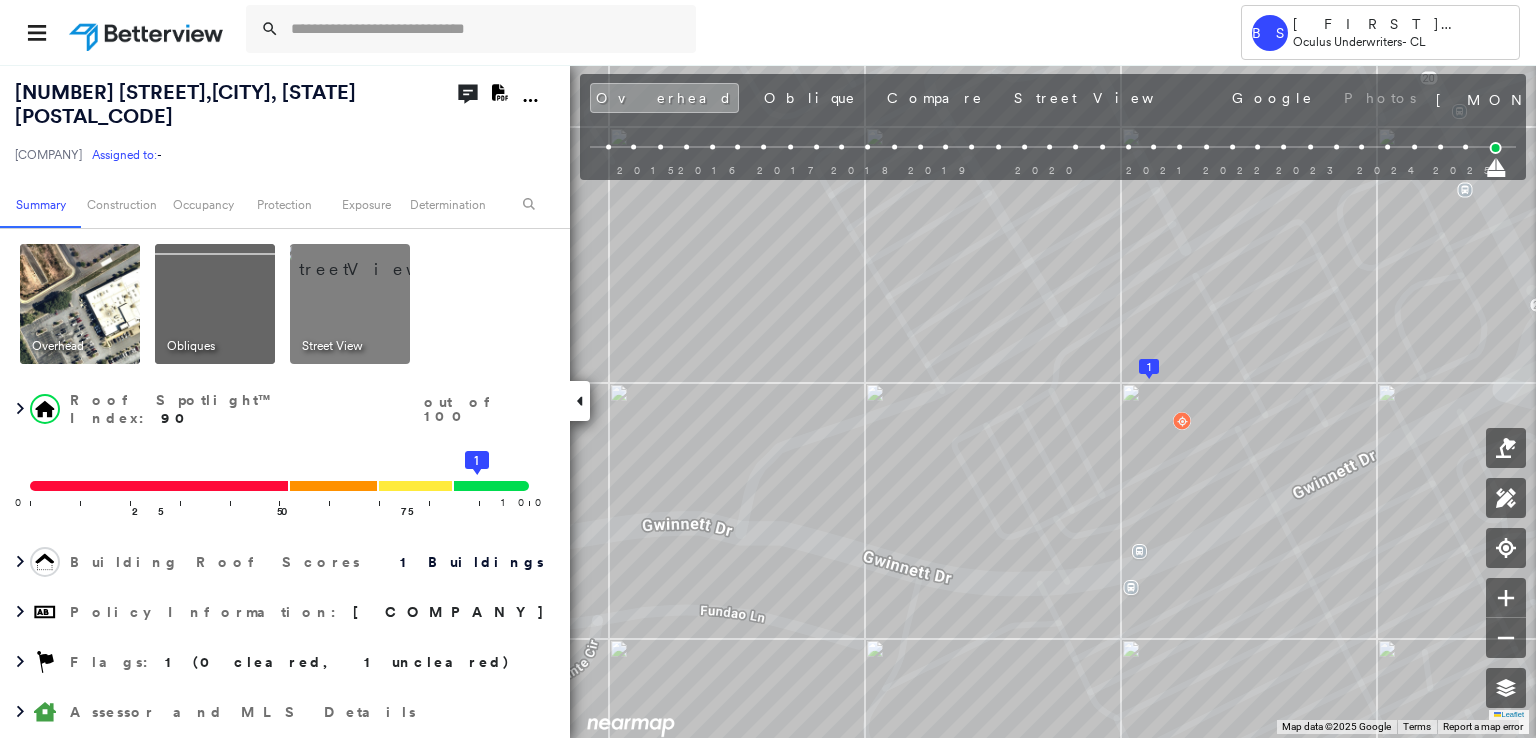click 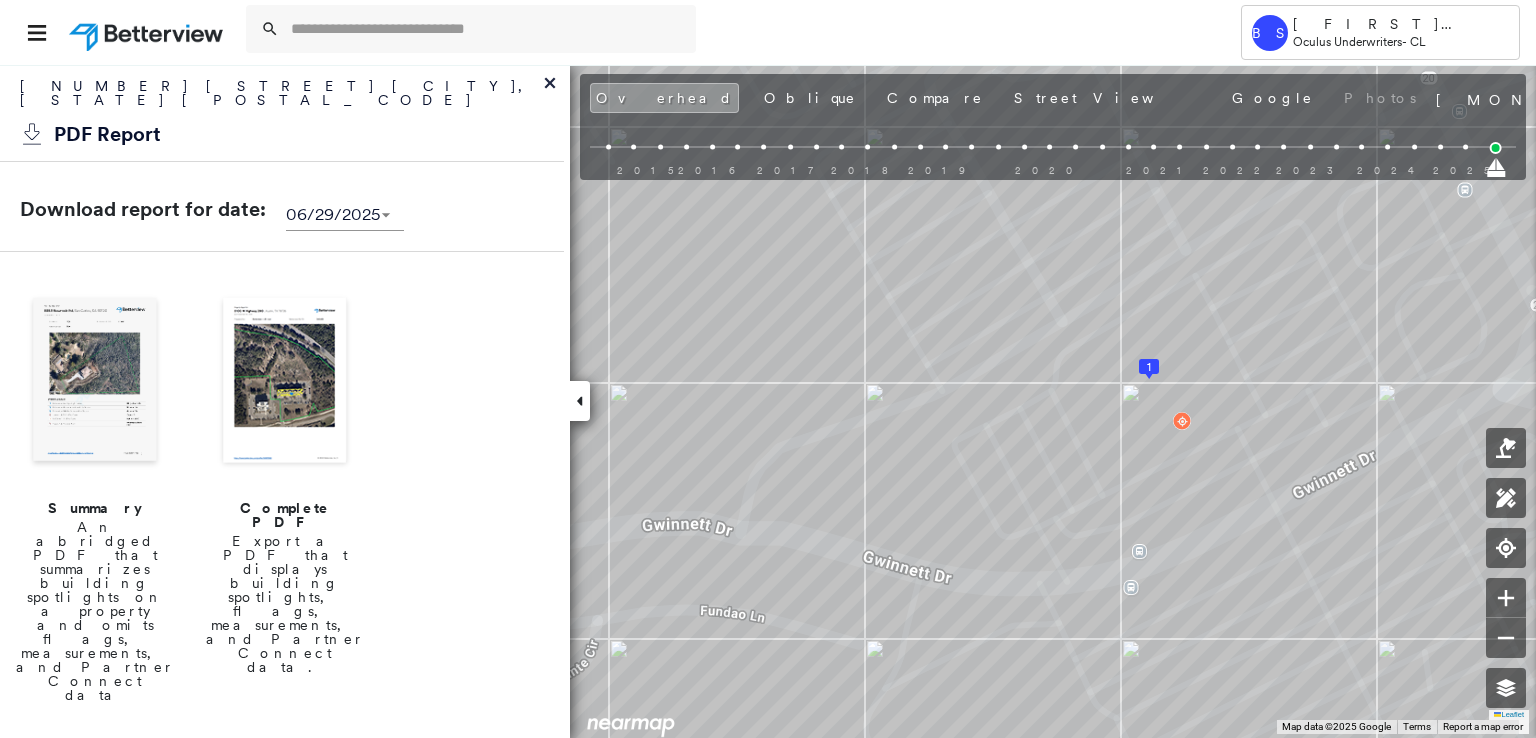 click at bounding box center (285, 382) 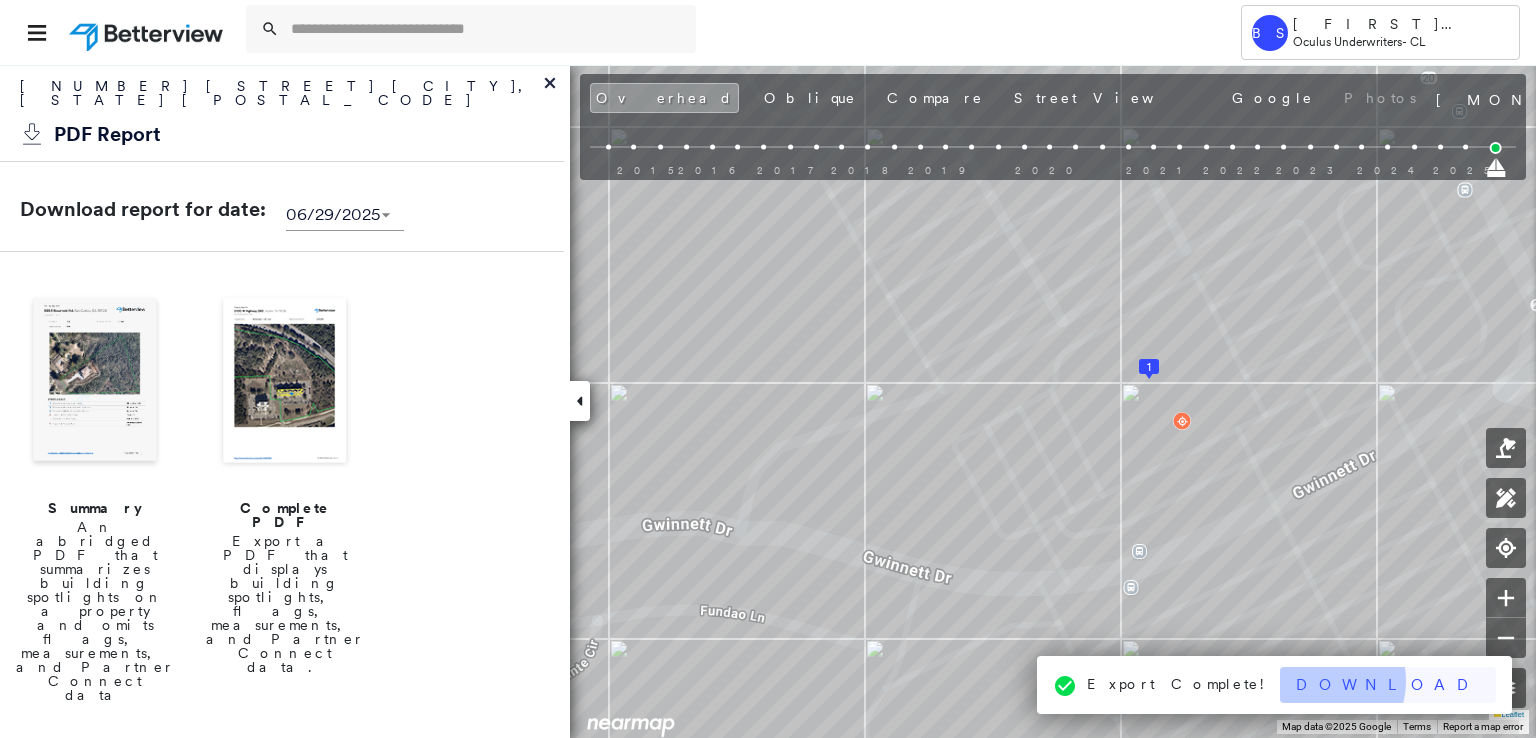 click on "Download" at bounding box center (1388, 685) 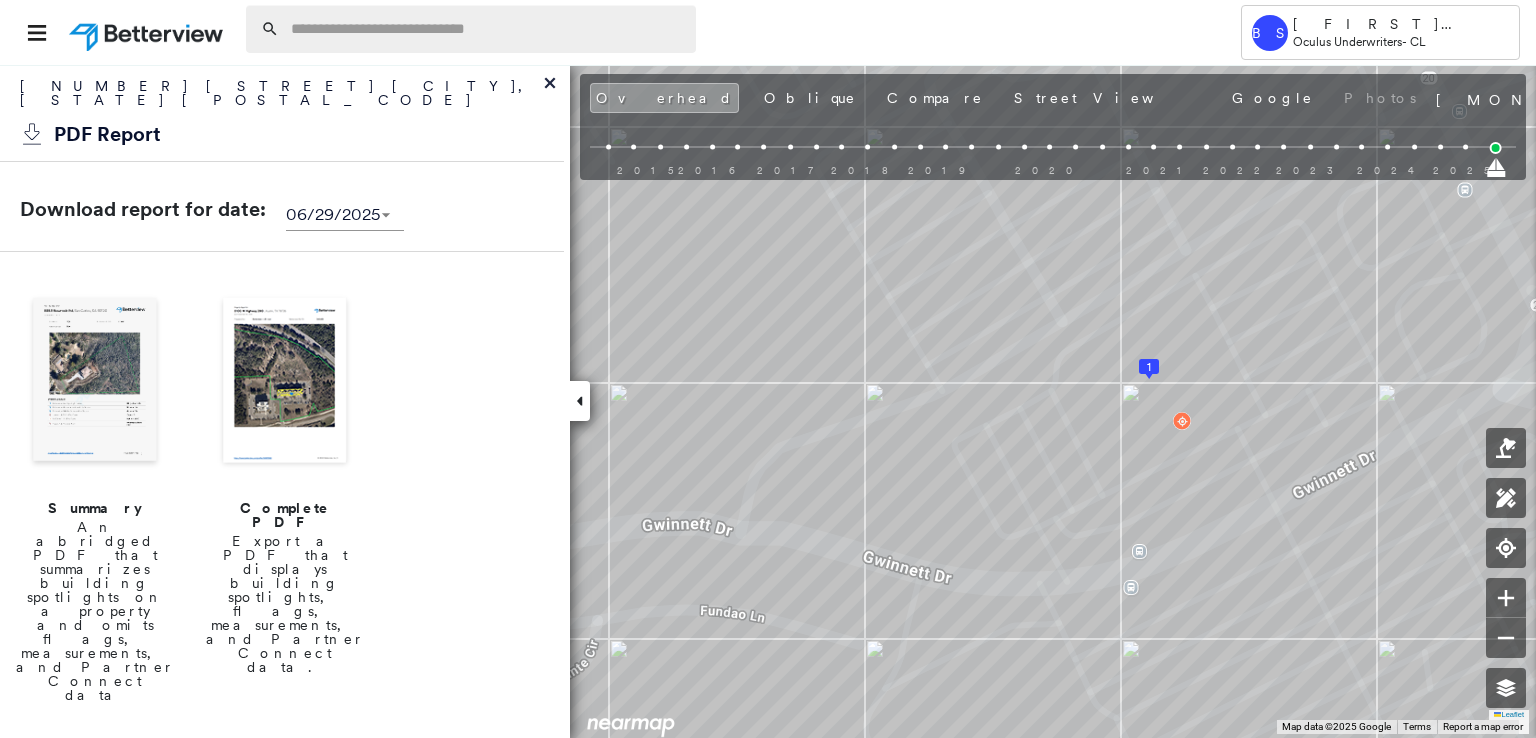 click at bounding box center (487, 29) 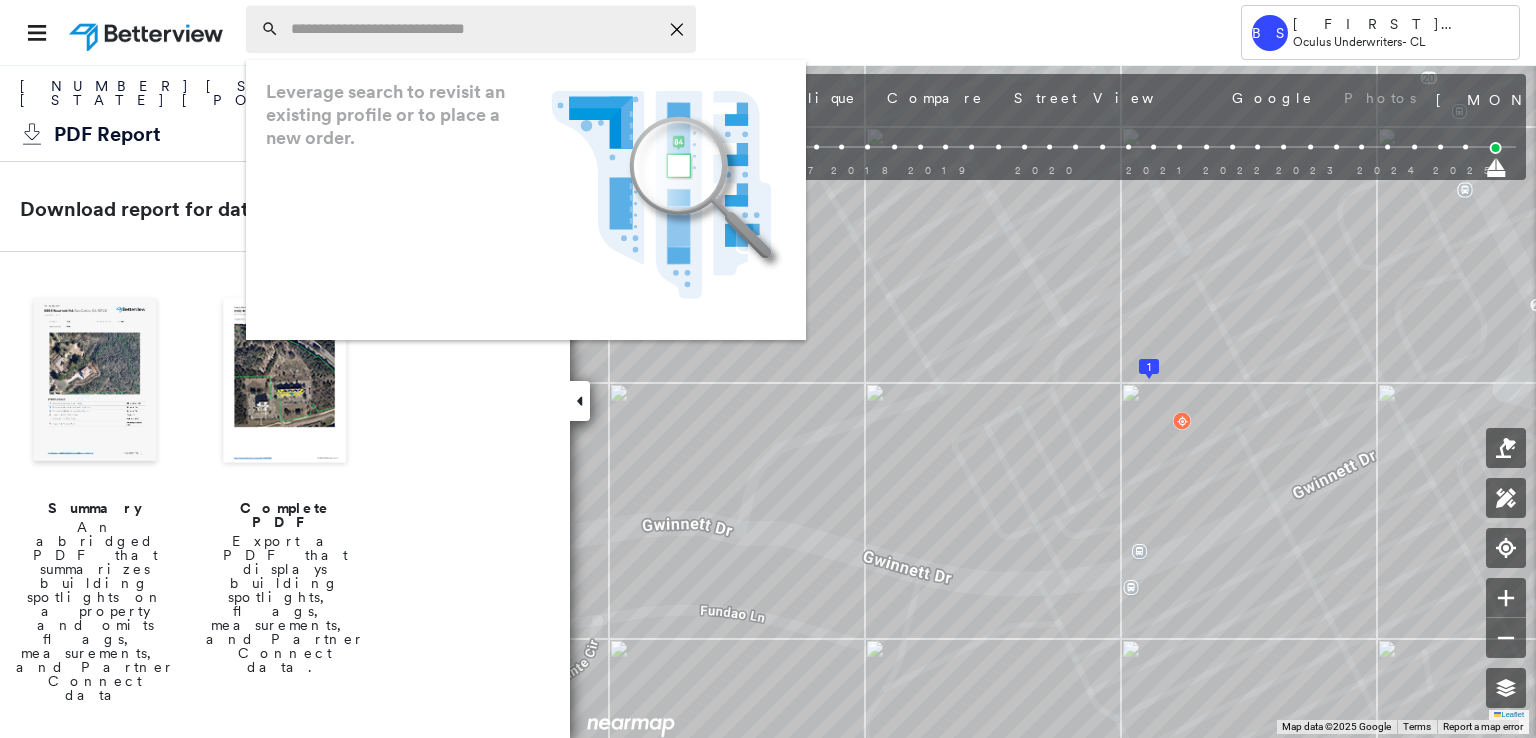 paste on "**********" 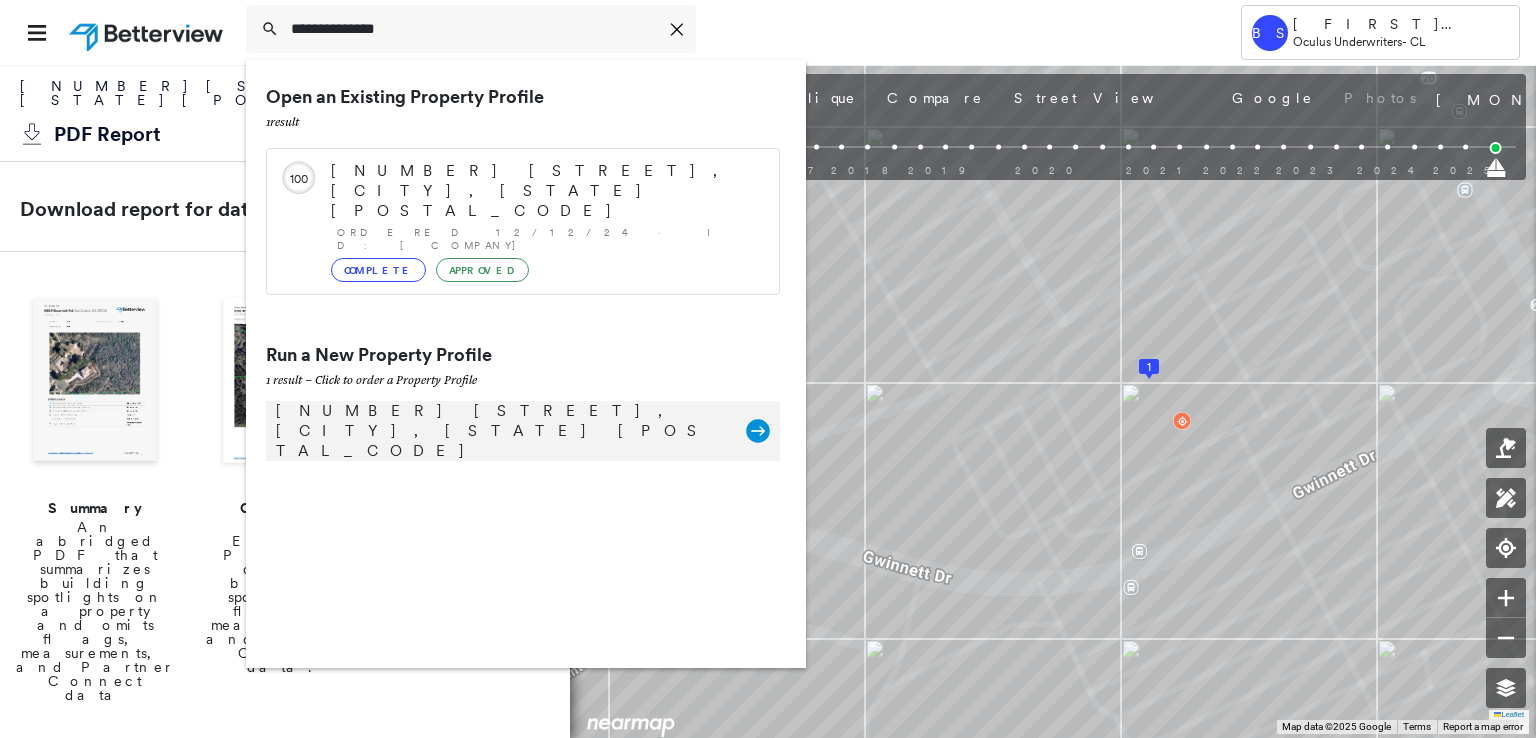 type on "**********" 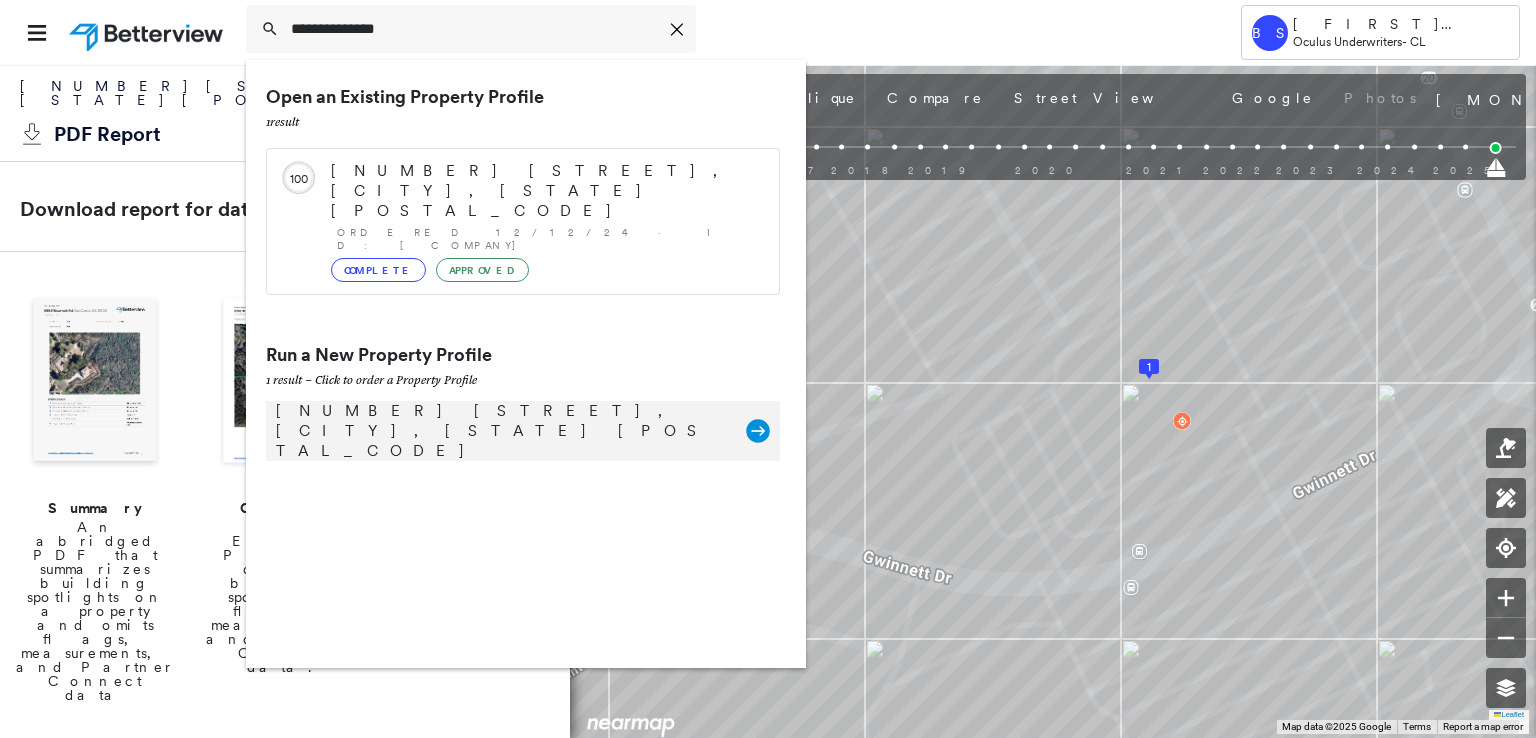 click 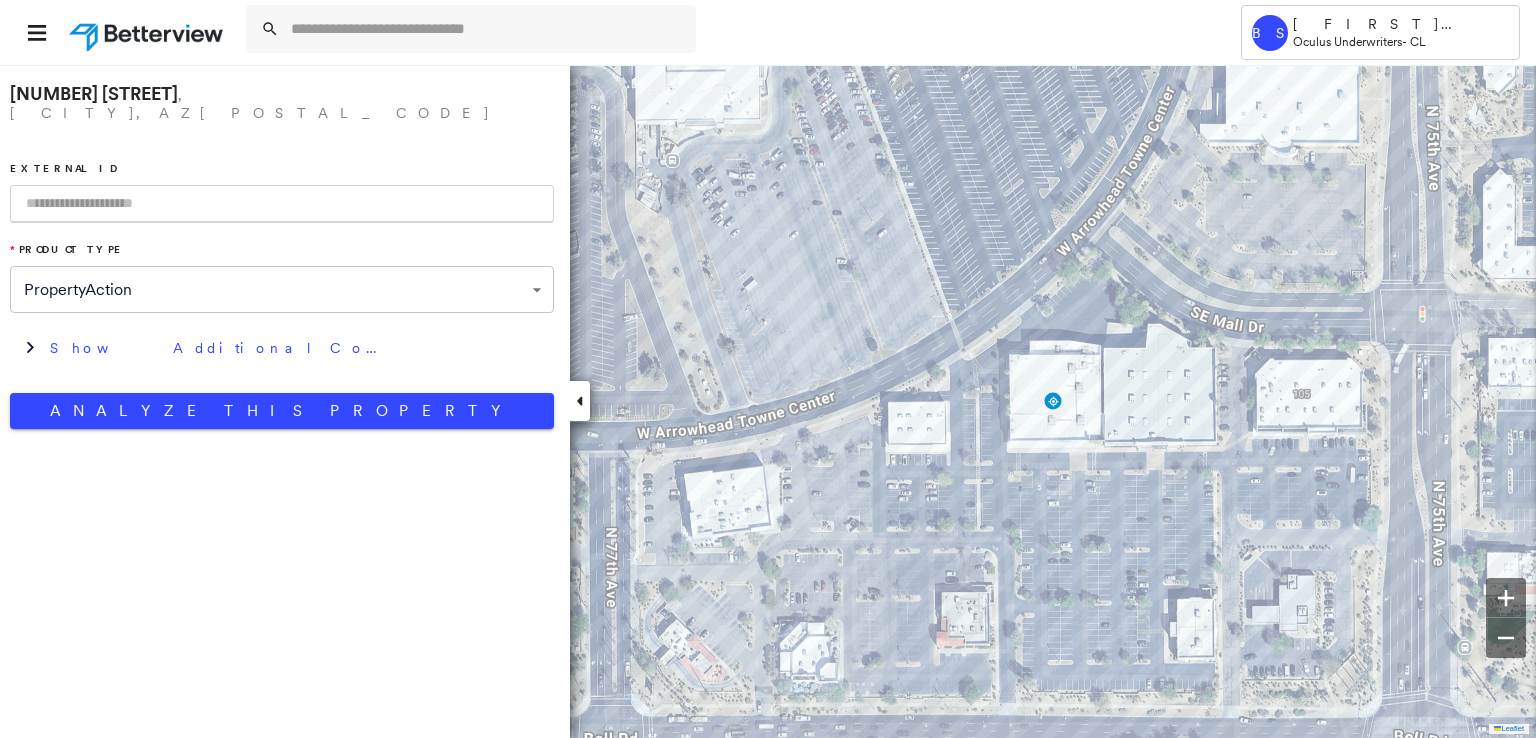 click at bounding box center [282, 204] 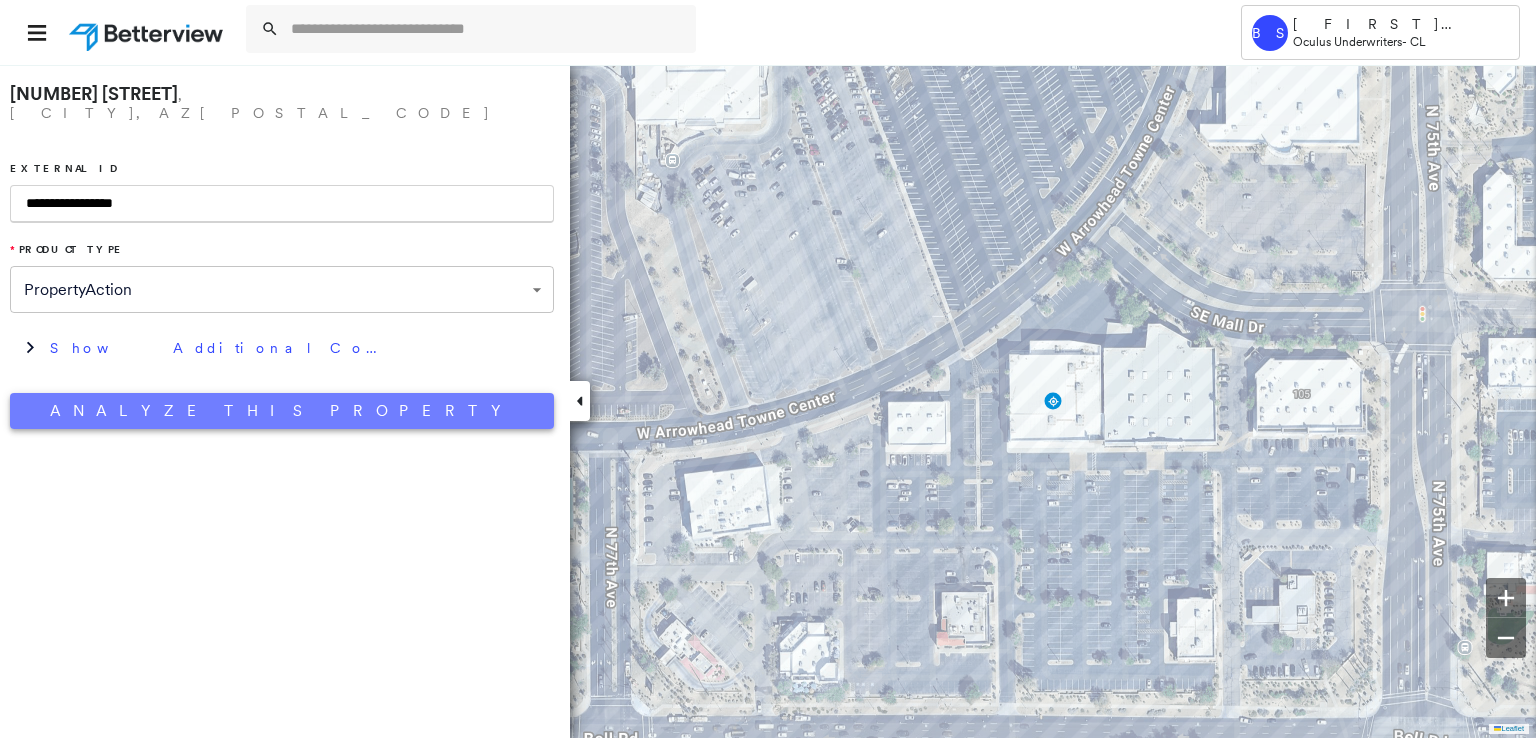 type on "**********" 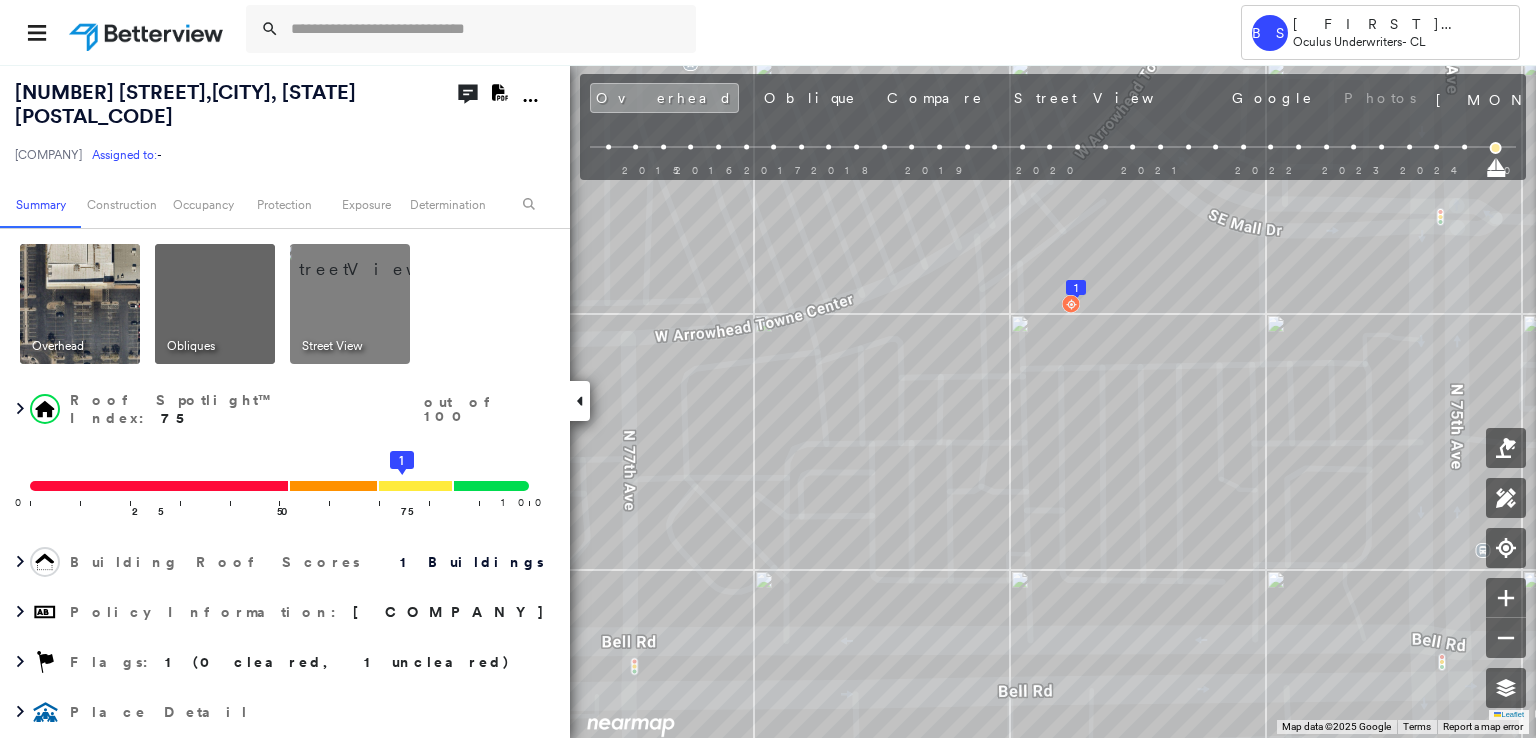 click on "Download PDF Report" 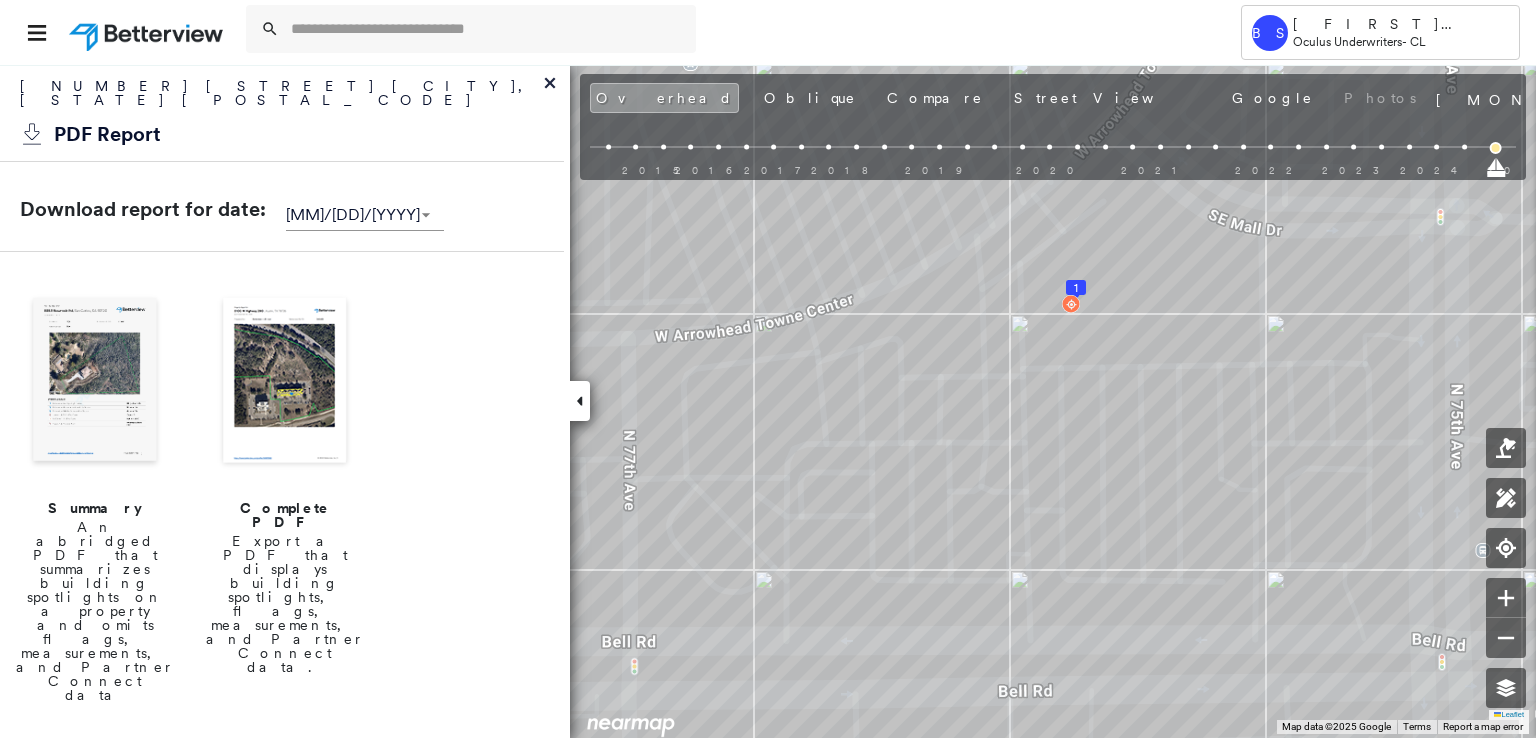 click at bounding box center [285, 382] 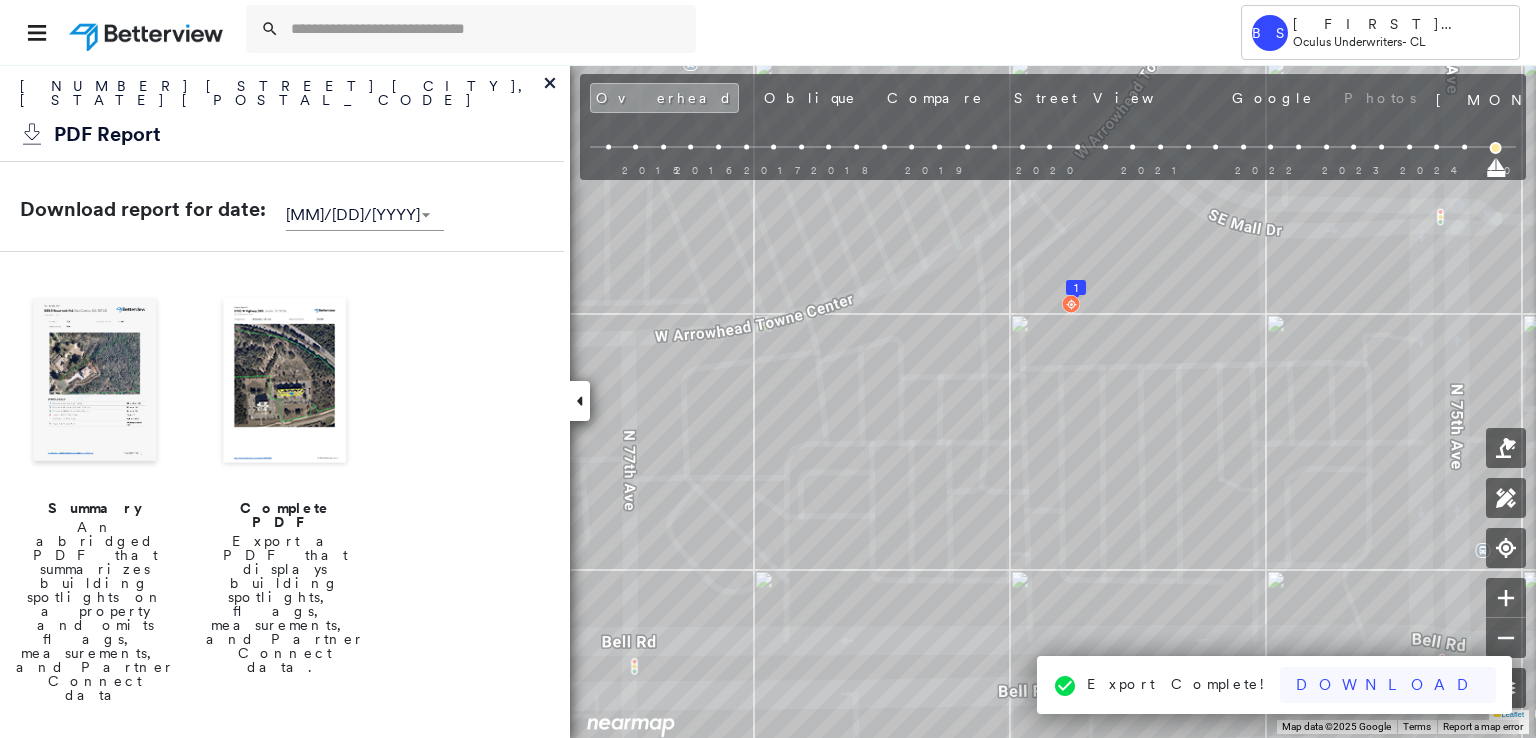 click on "Download" at bounding box center [1388, 685] 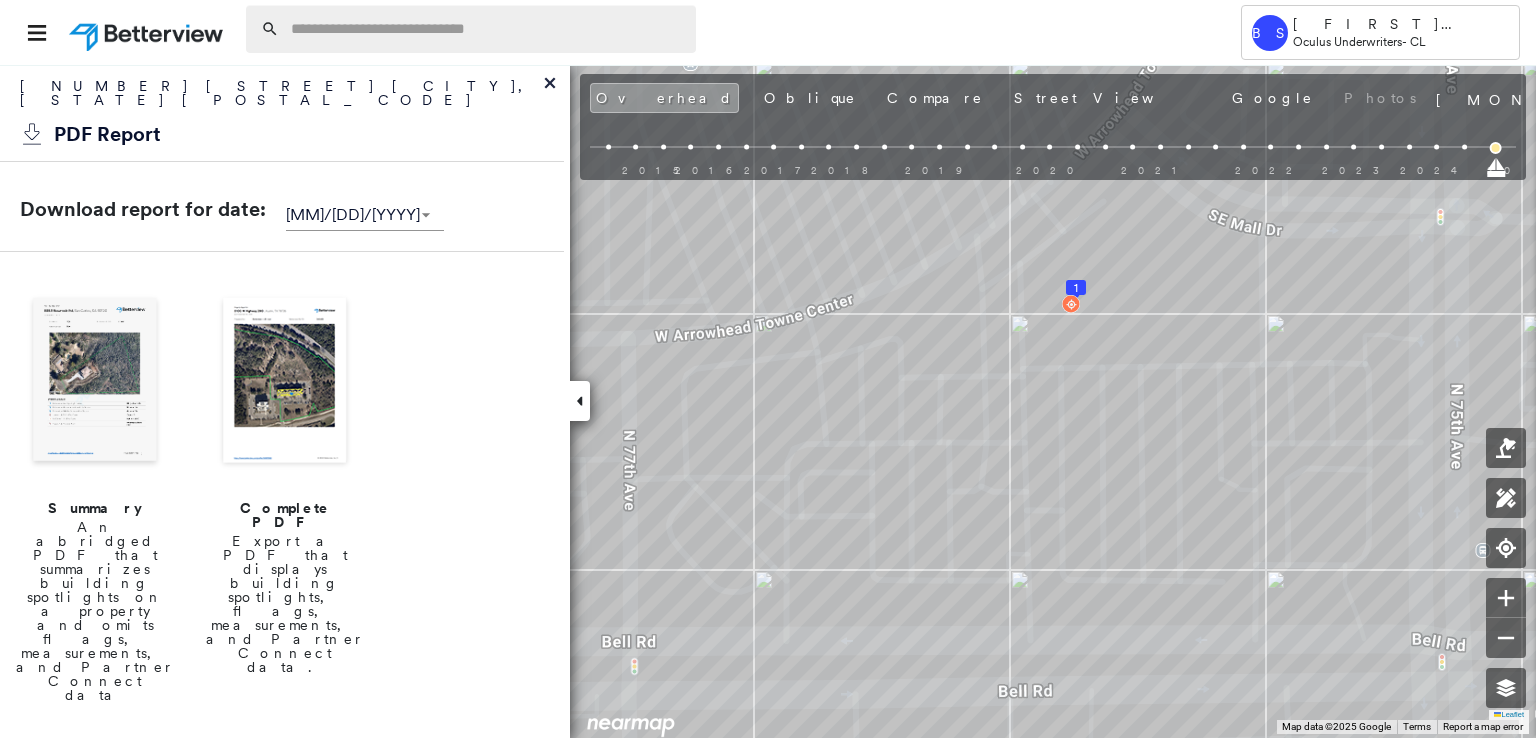 click at bounding box center [487, 29] 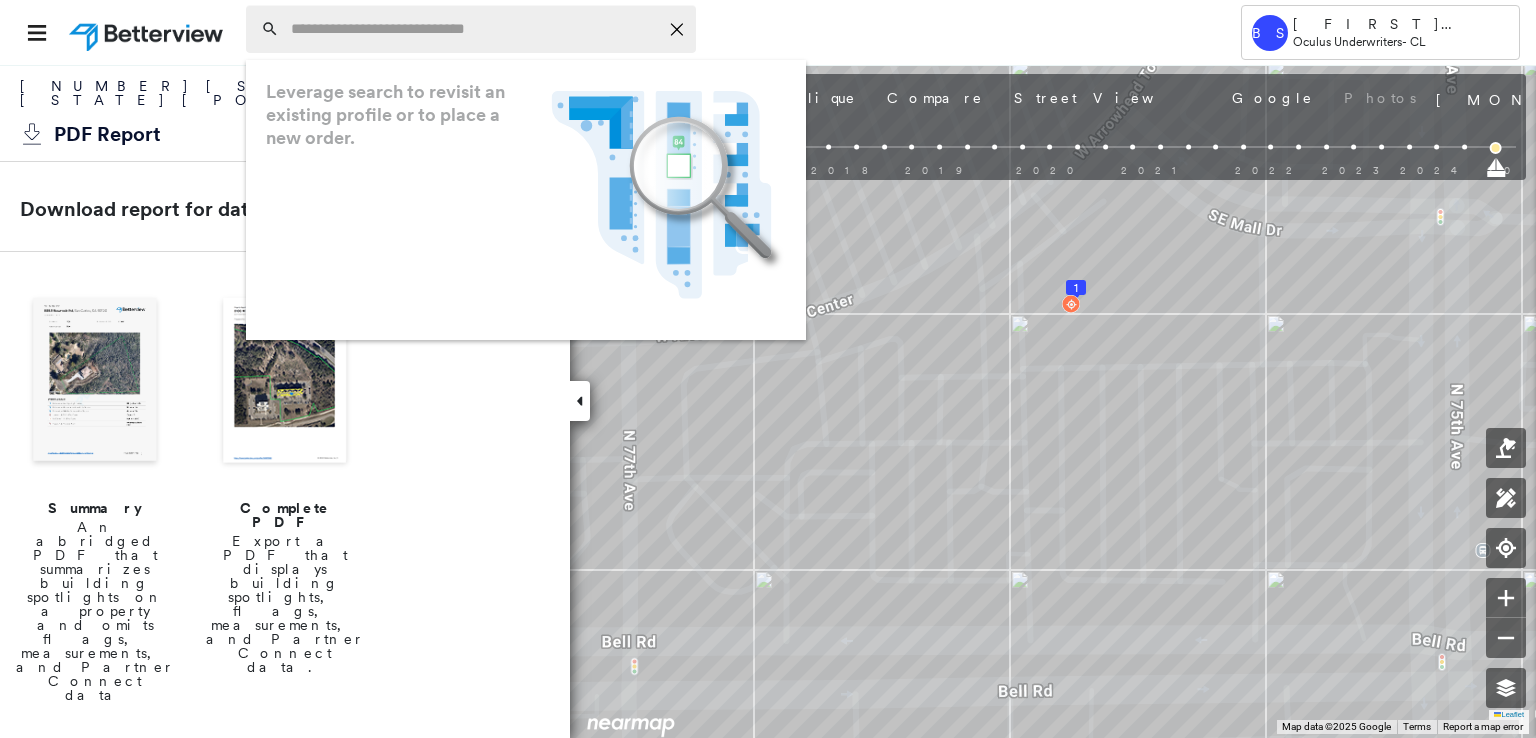paste on "**********" 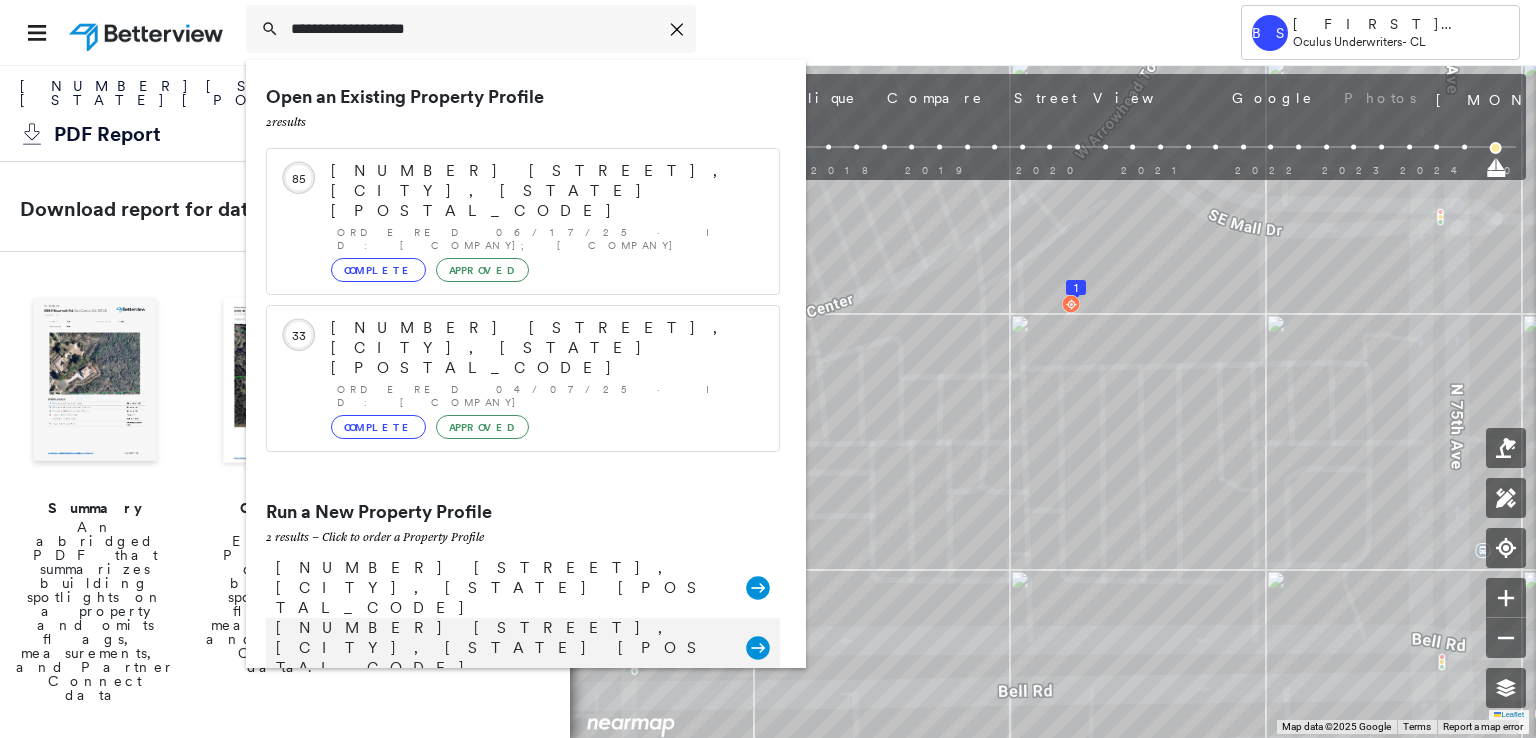 type on "**********" 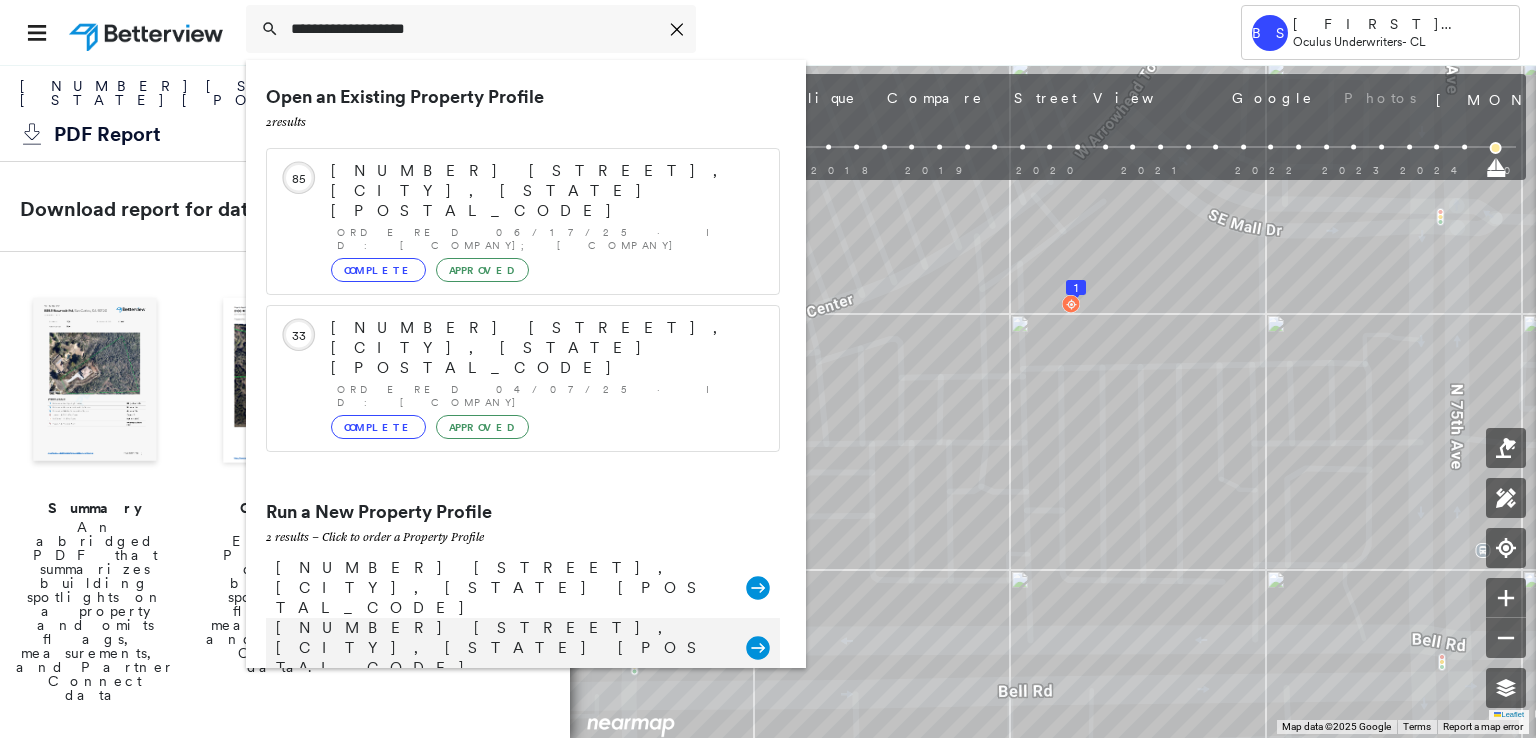 click 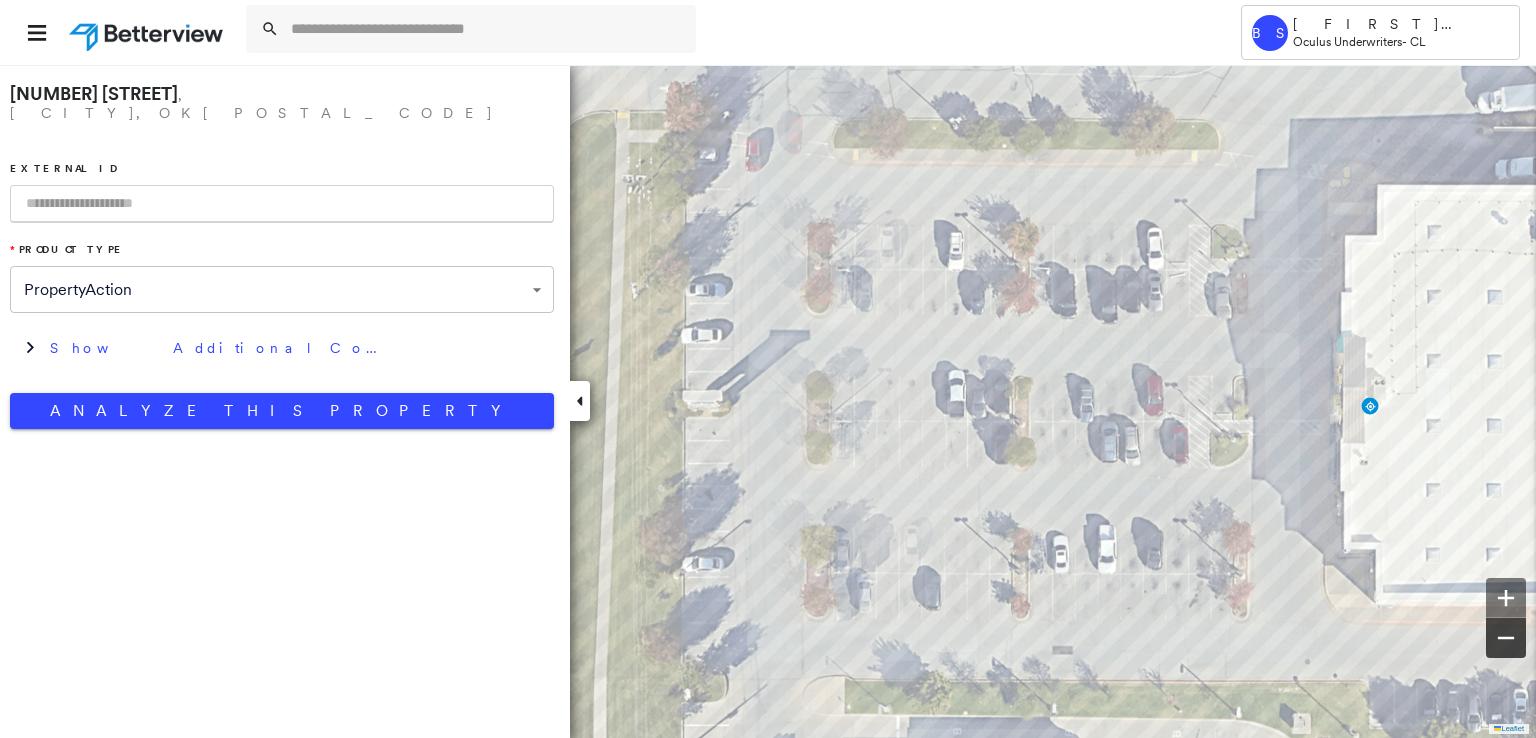 click 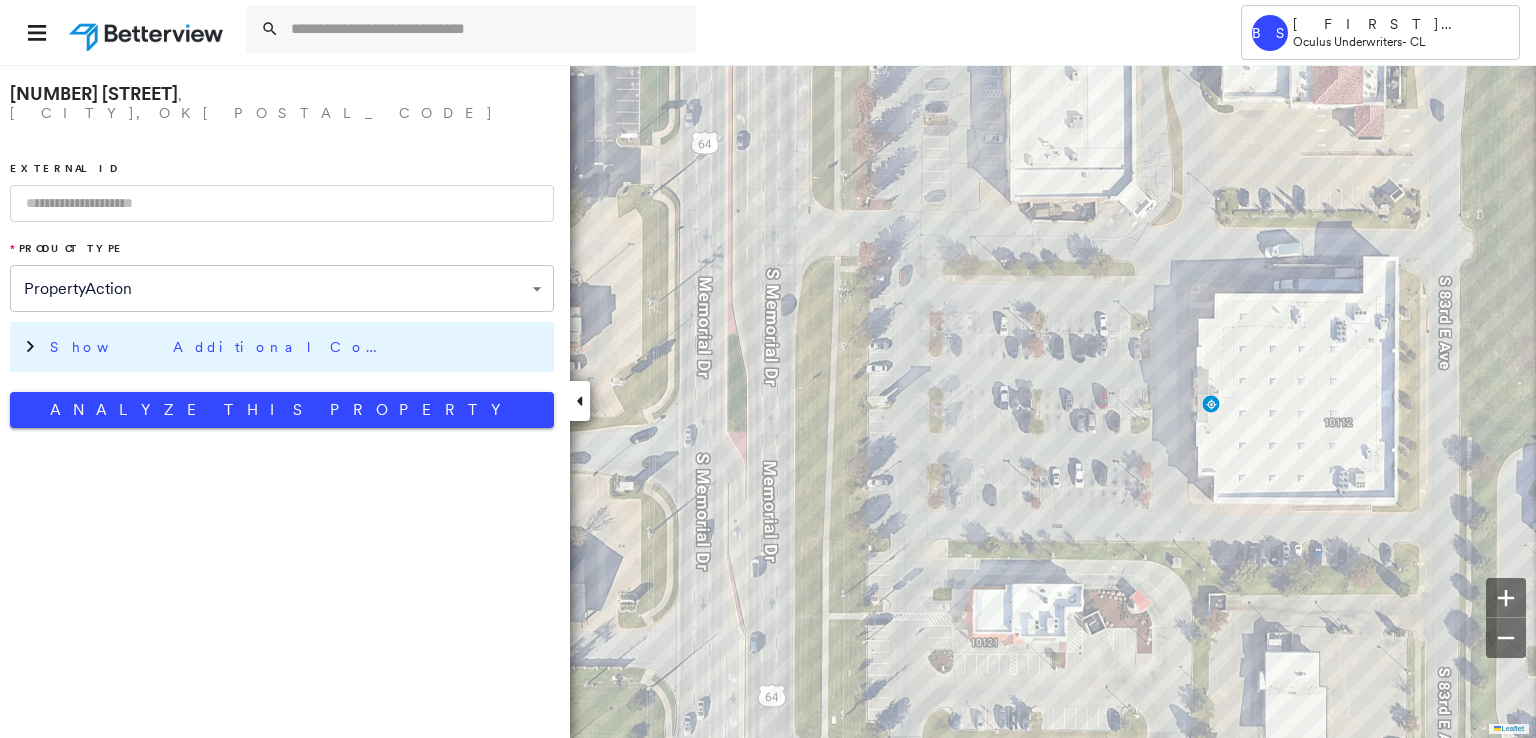 click on "Show Additional Company Data" at bounding box center [220, 347] 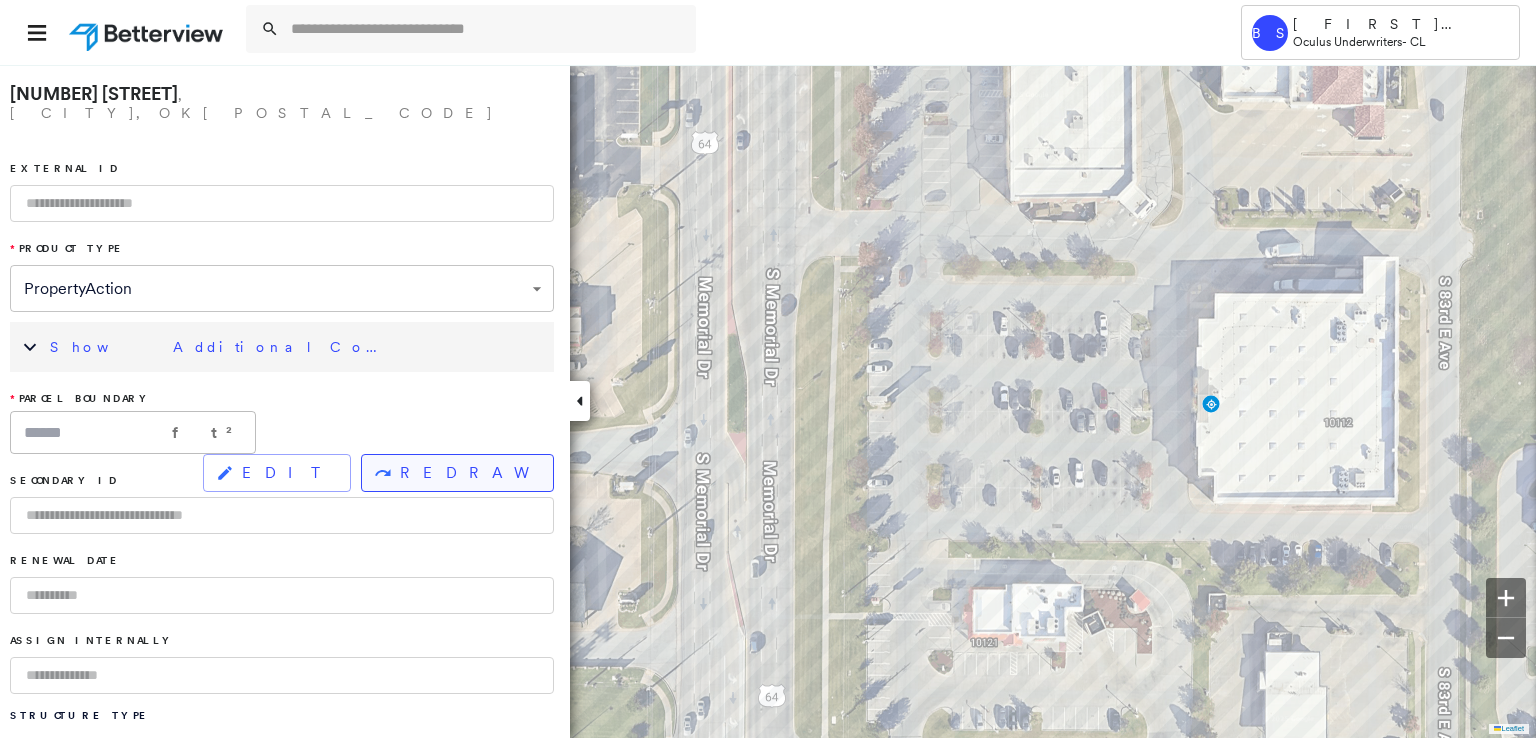 click on "REDRAW" at bounding box center (468, 473) 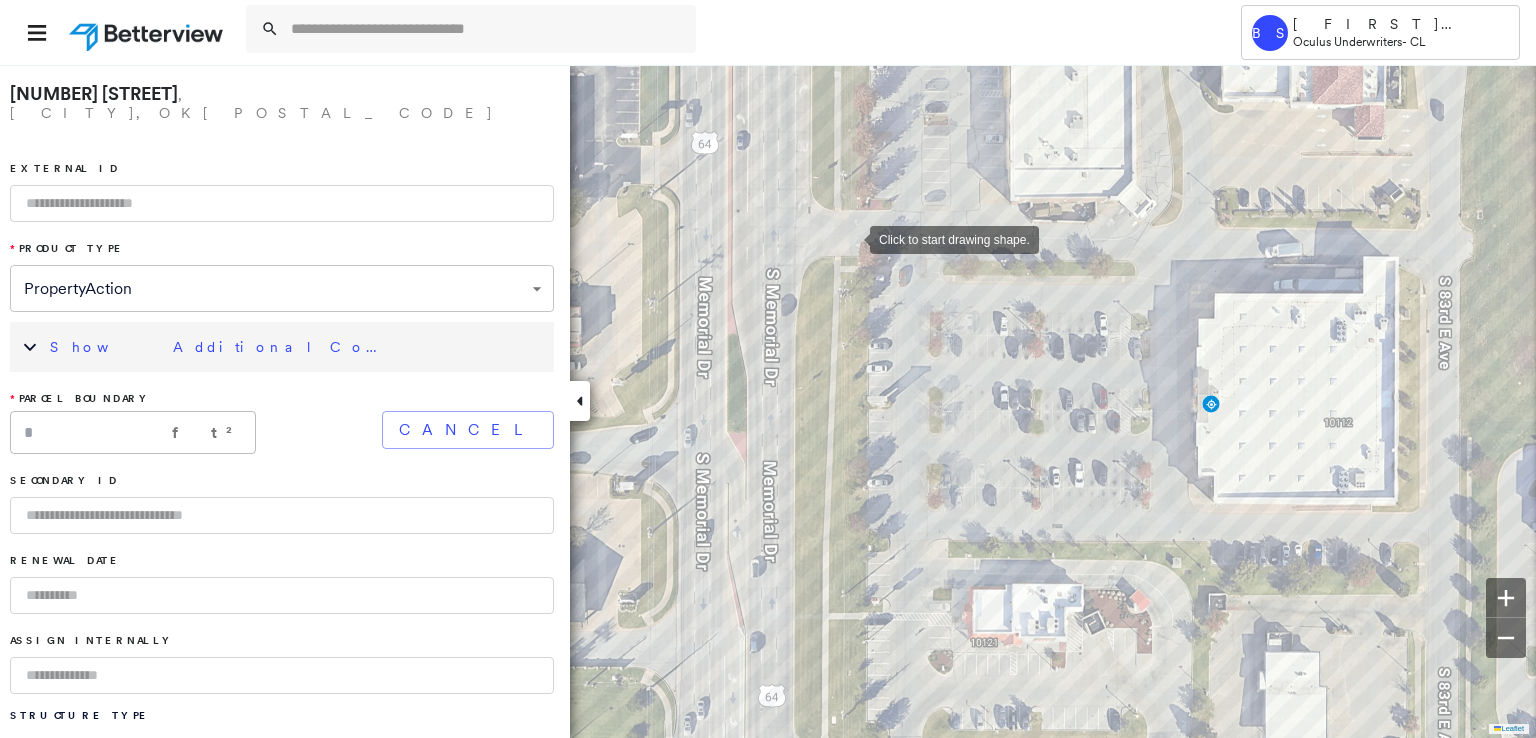 click at bounding box center [850, 238] 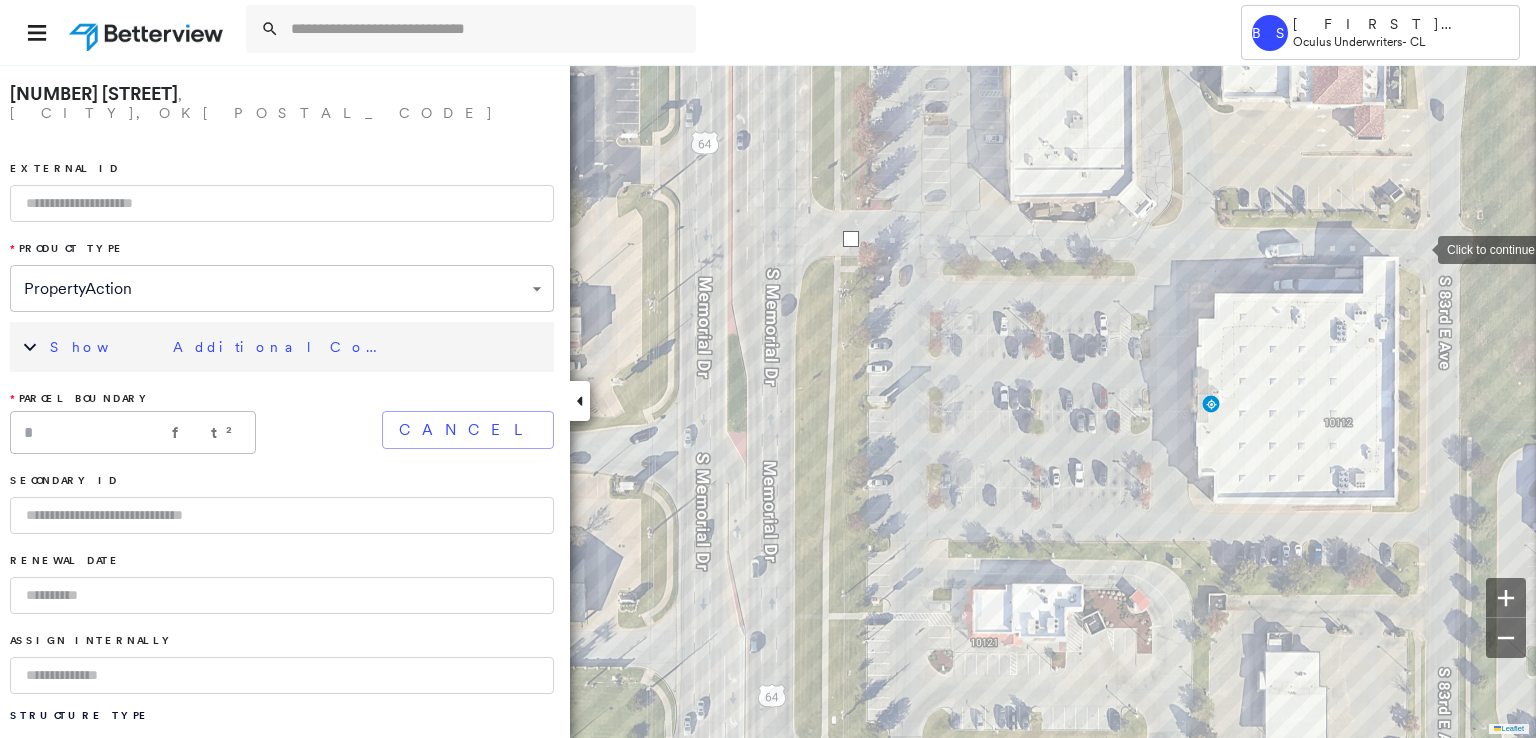 click at bounding box center [1418, 248] 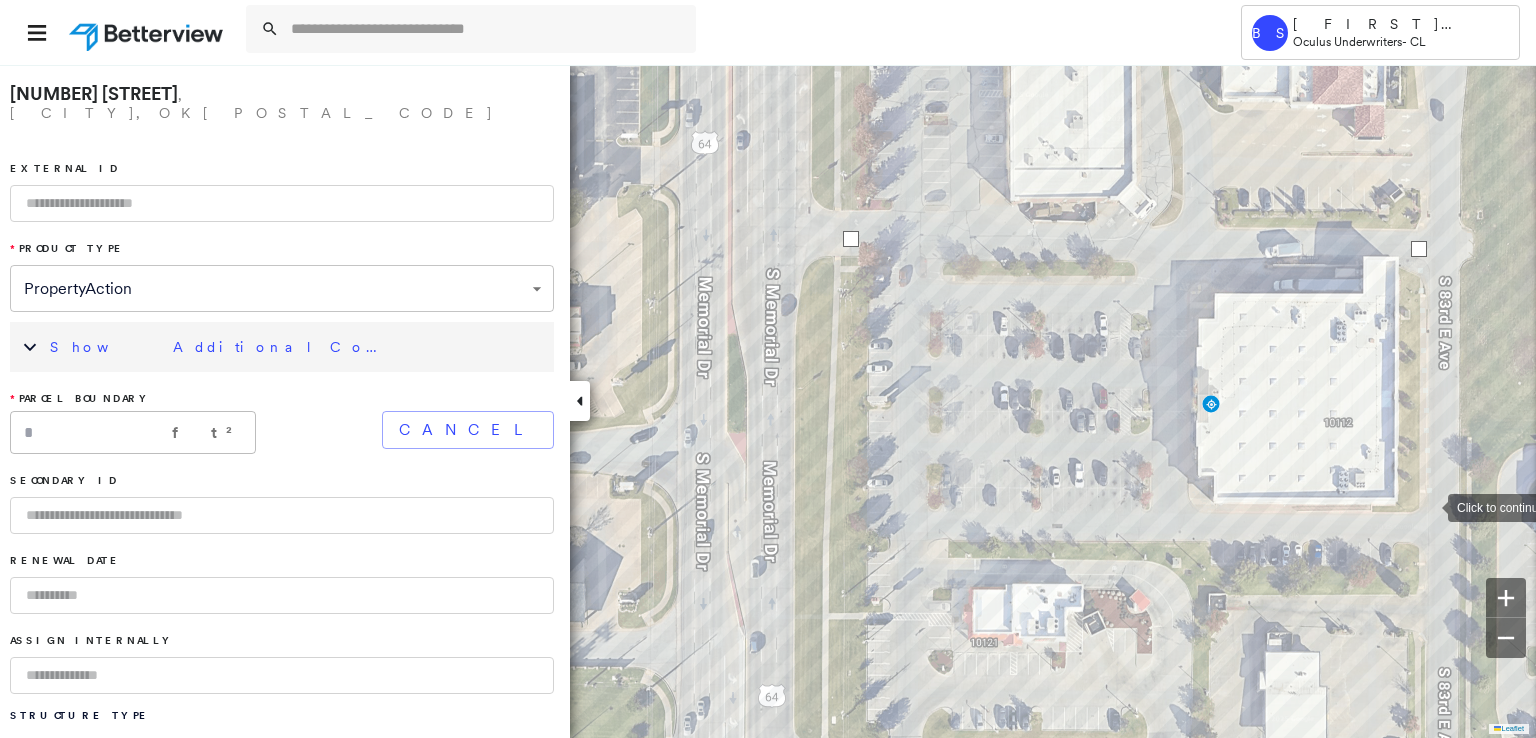 click at bounding box center [1428, 506] 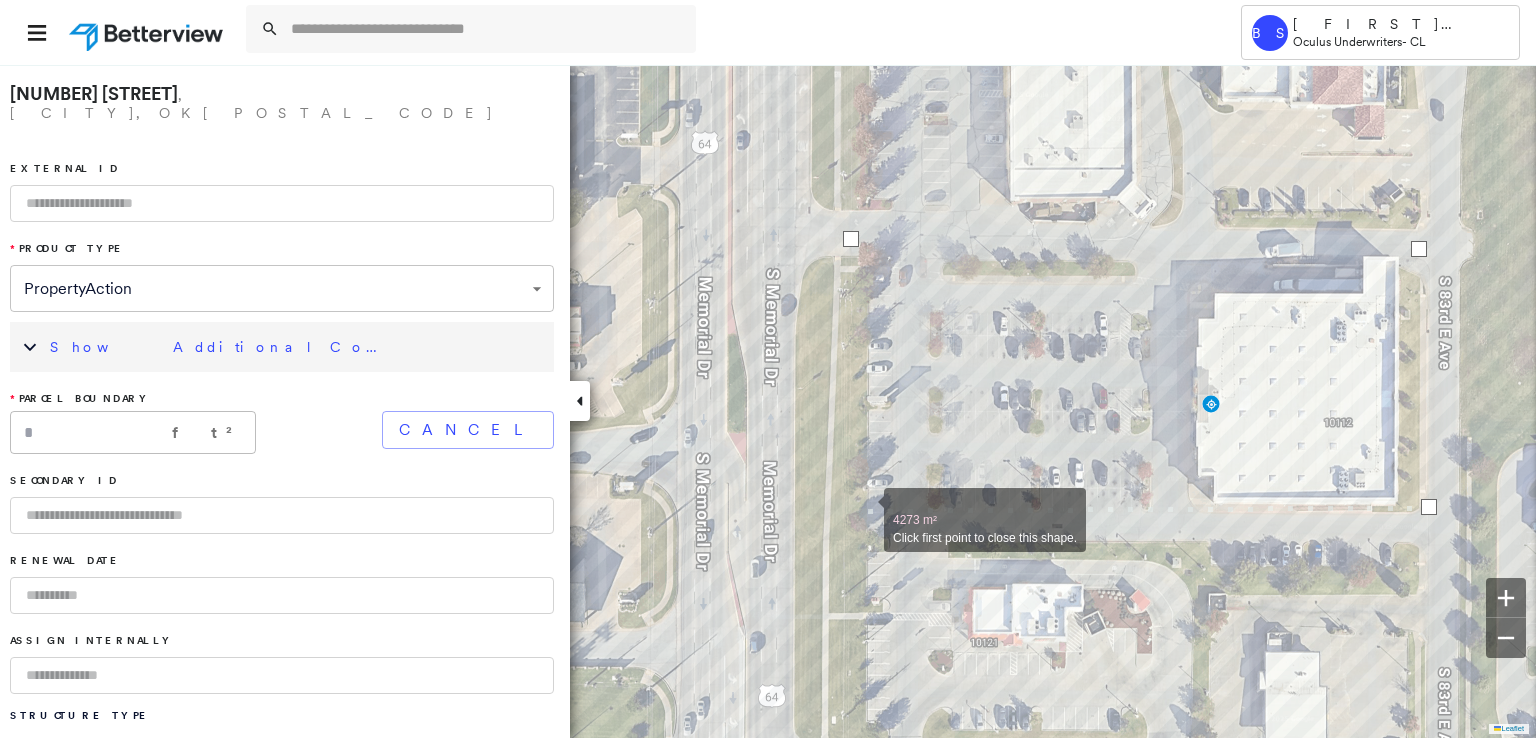 click at bounding box center [864, 509] 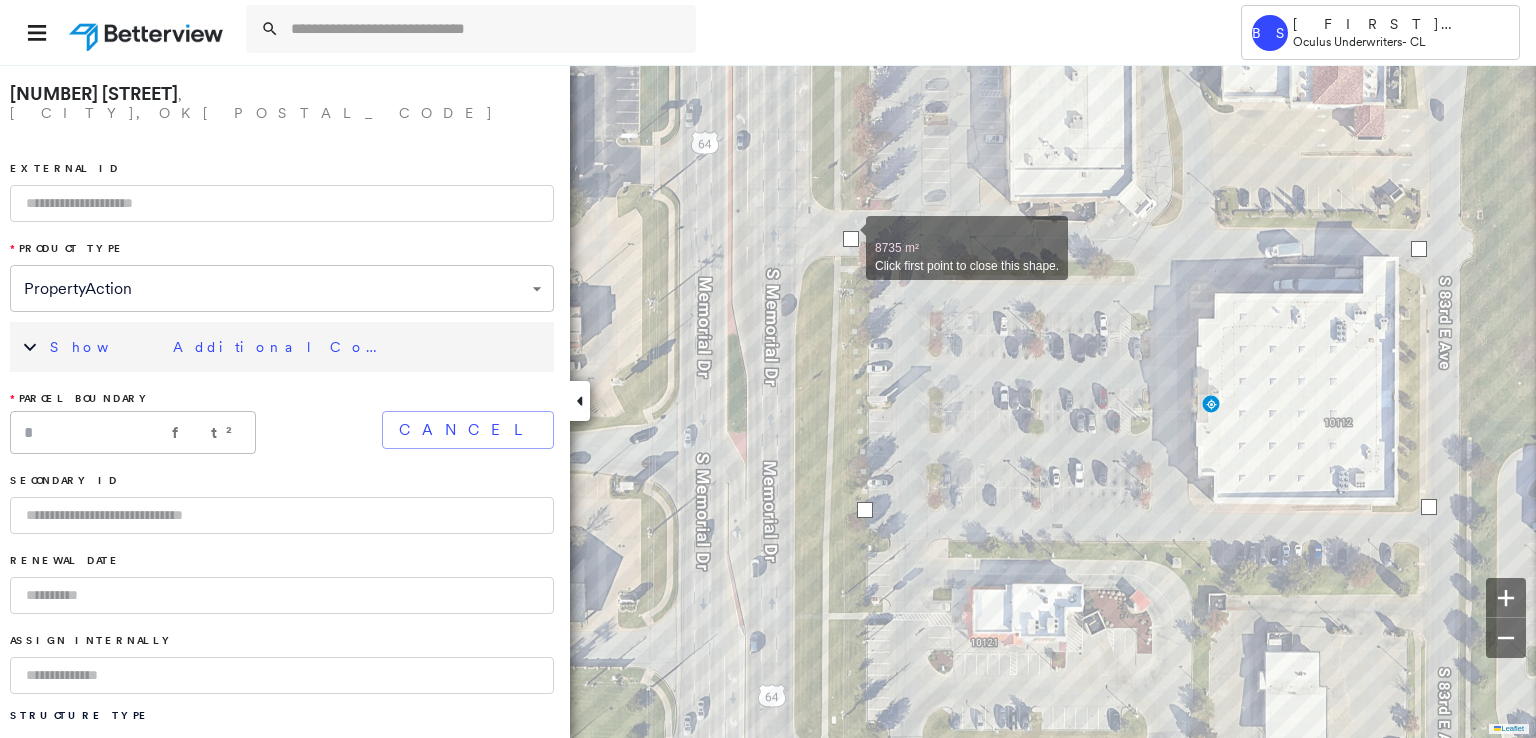 click at bounding box center (851, 239) 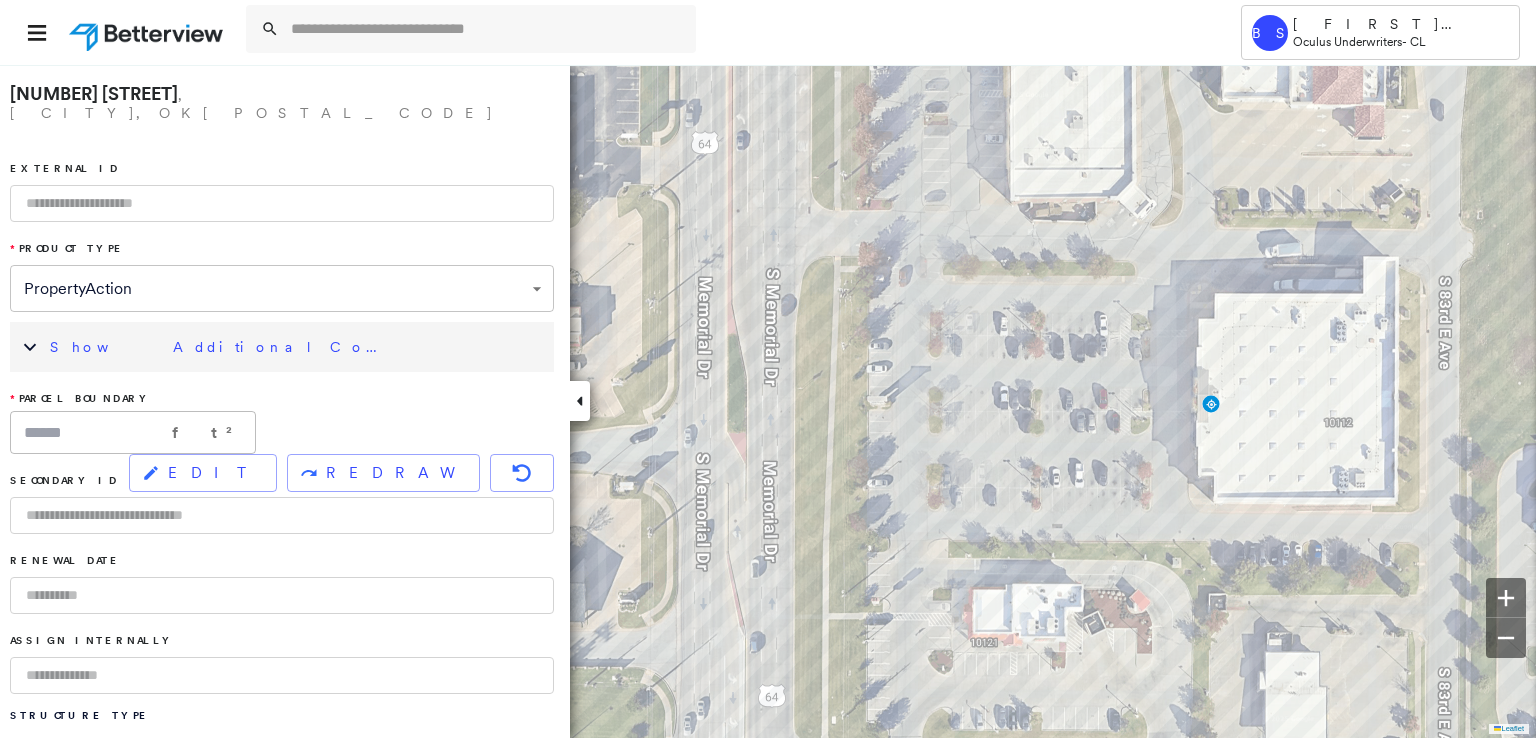 click at bounding box center (282, 203) 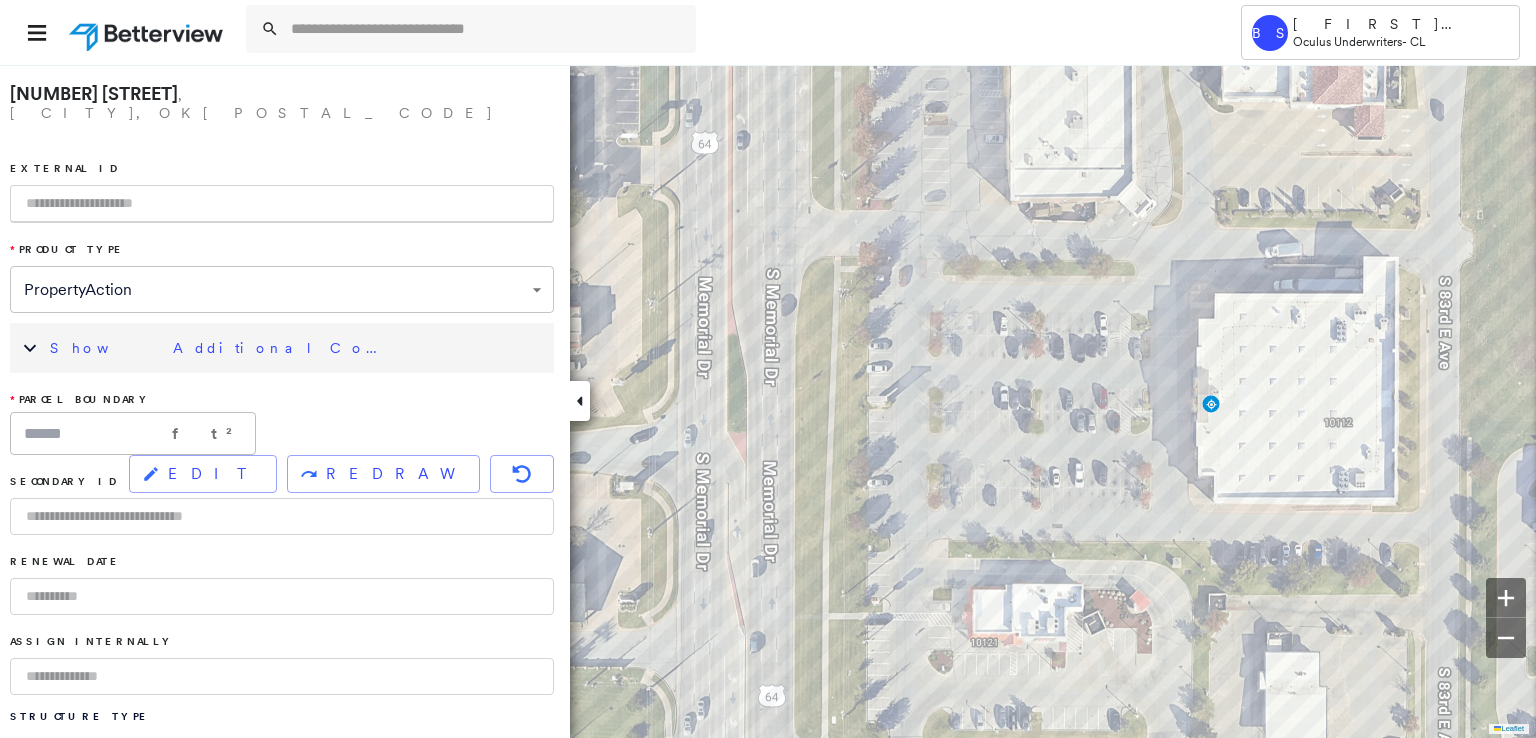click at bounding box center (282, 204) 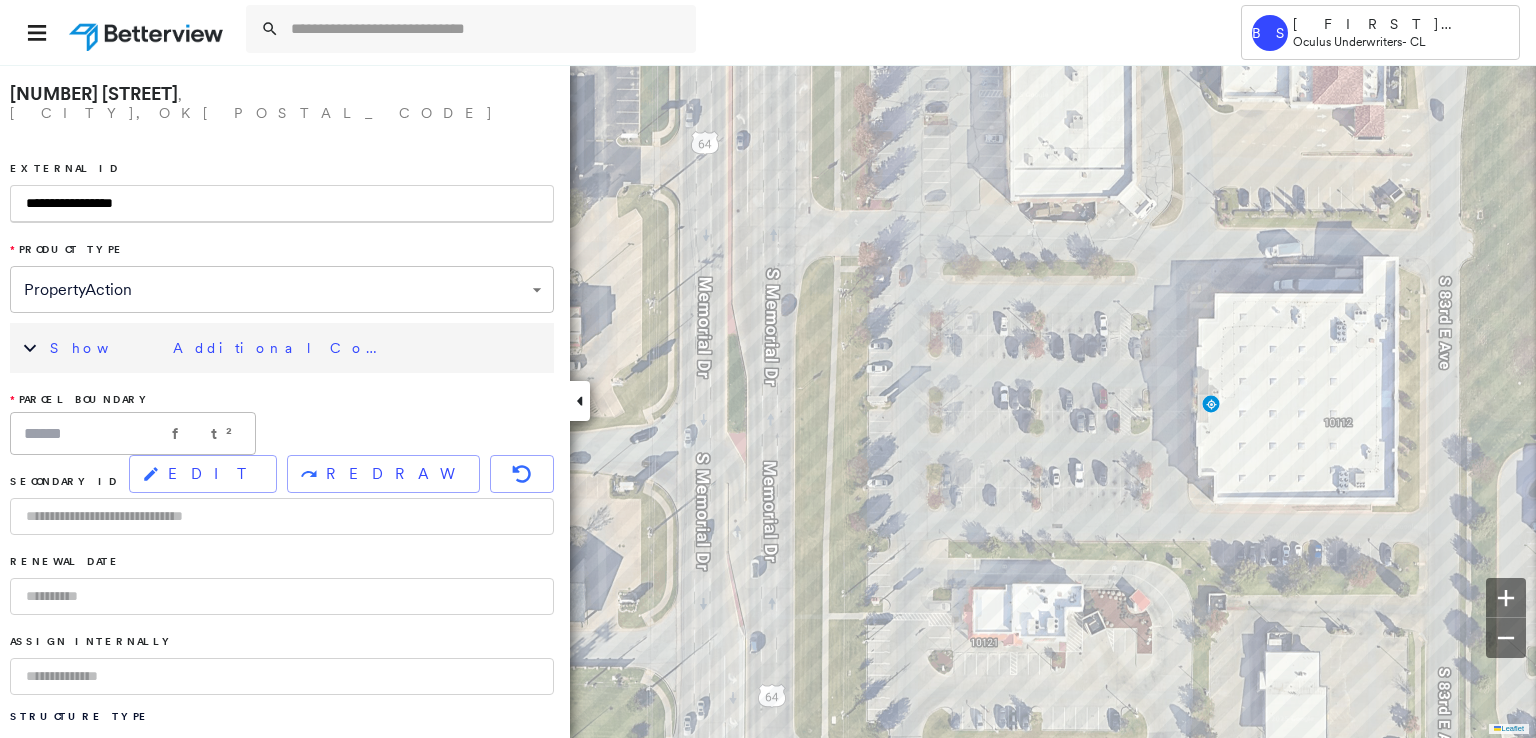 type on "**********" 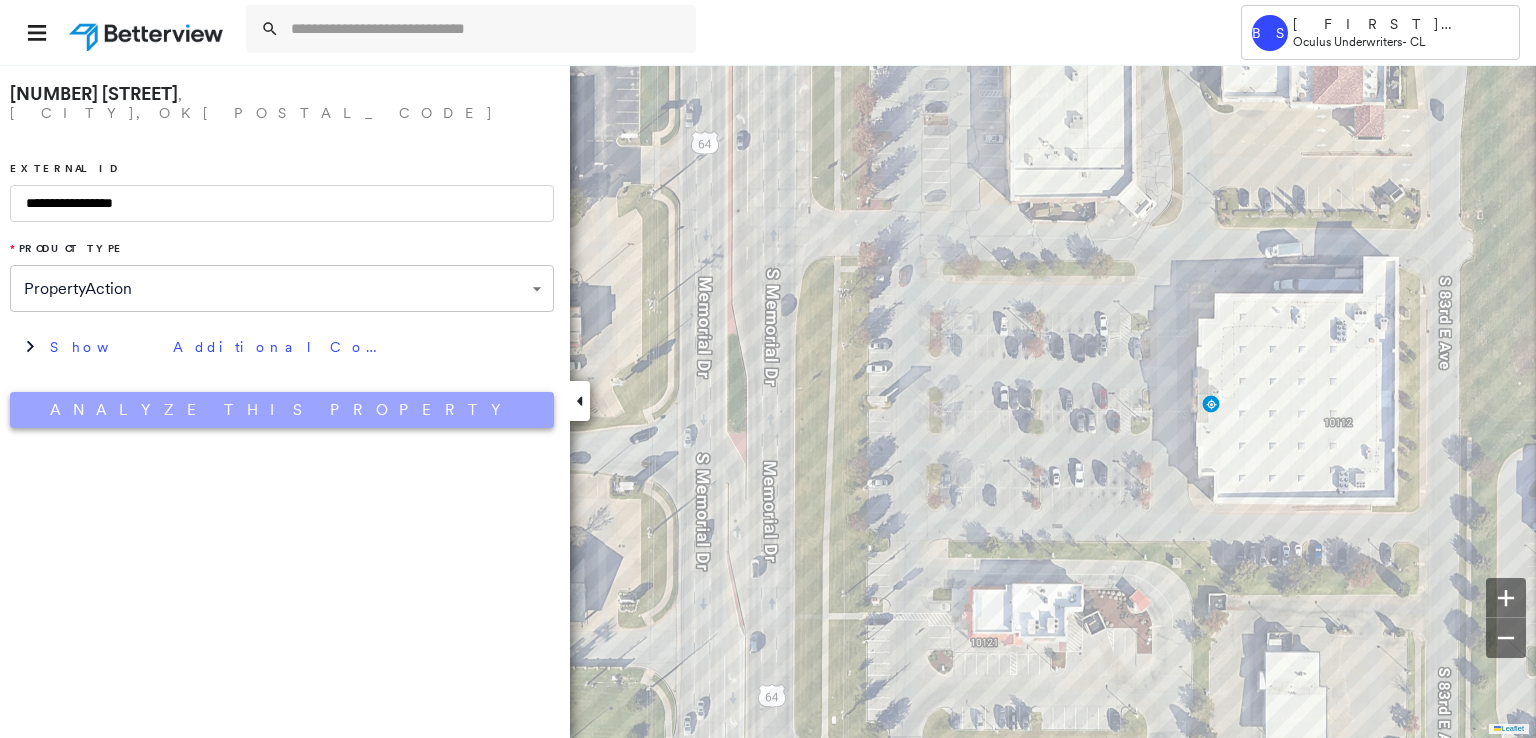 click on "Analyze This Property" at bounding box center [282, 410] 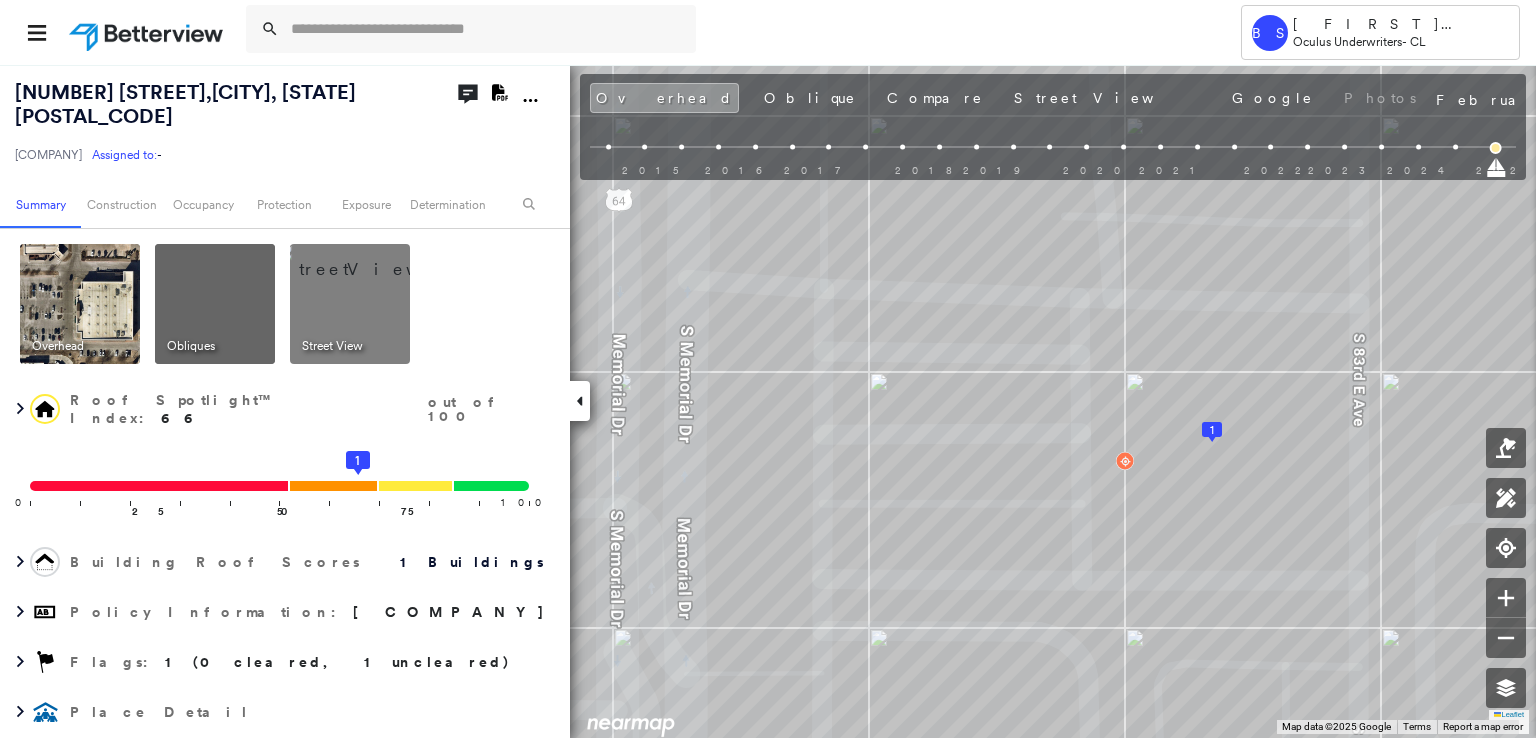 click 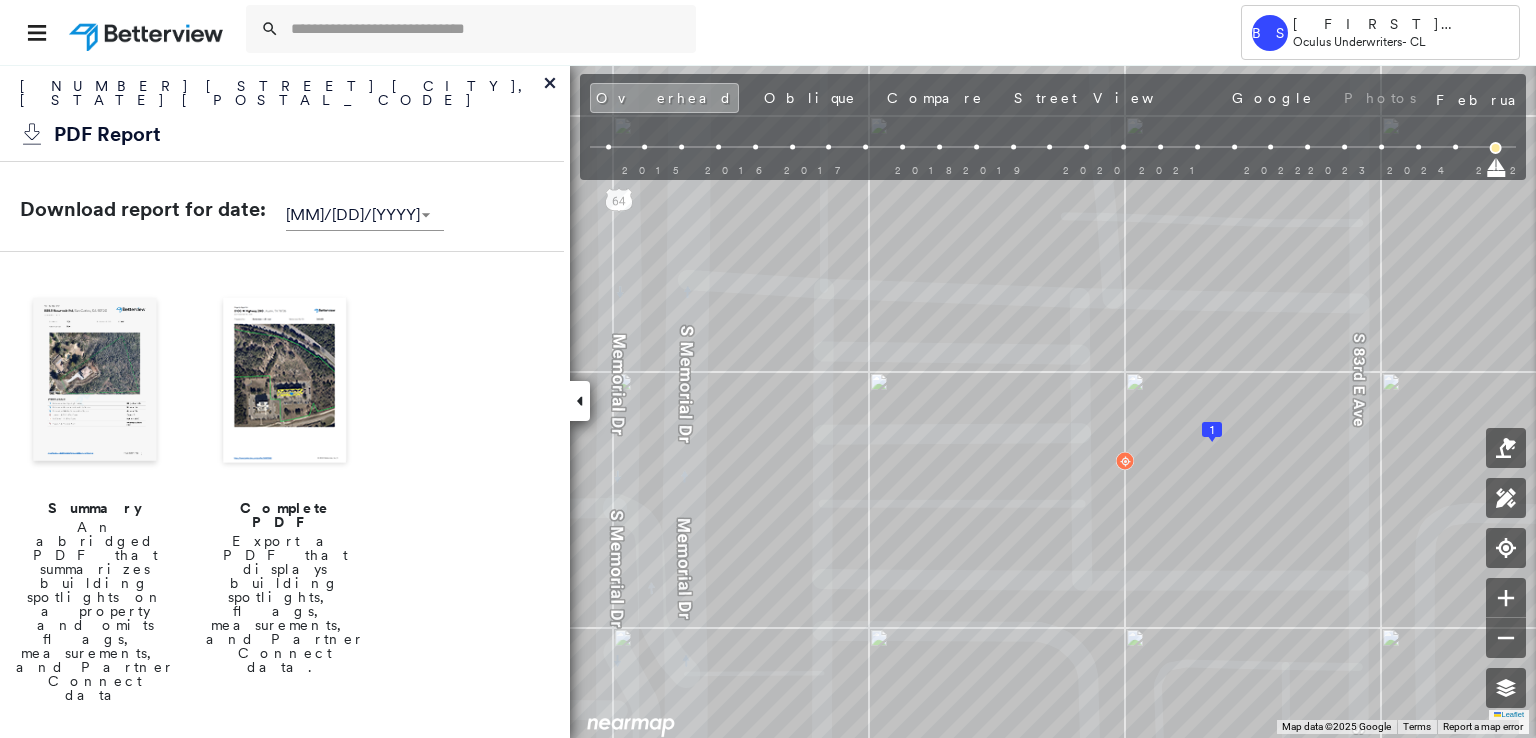click at bounding box center (285, 382) 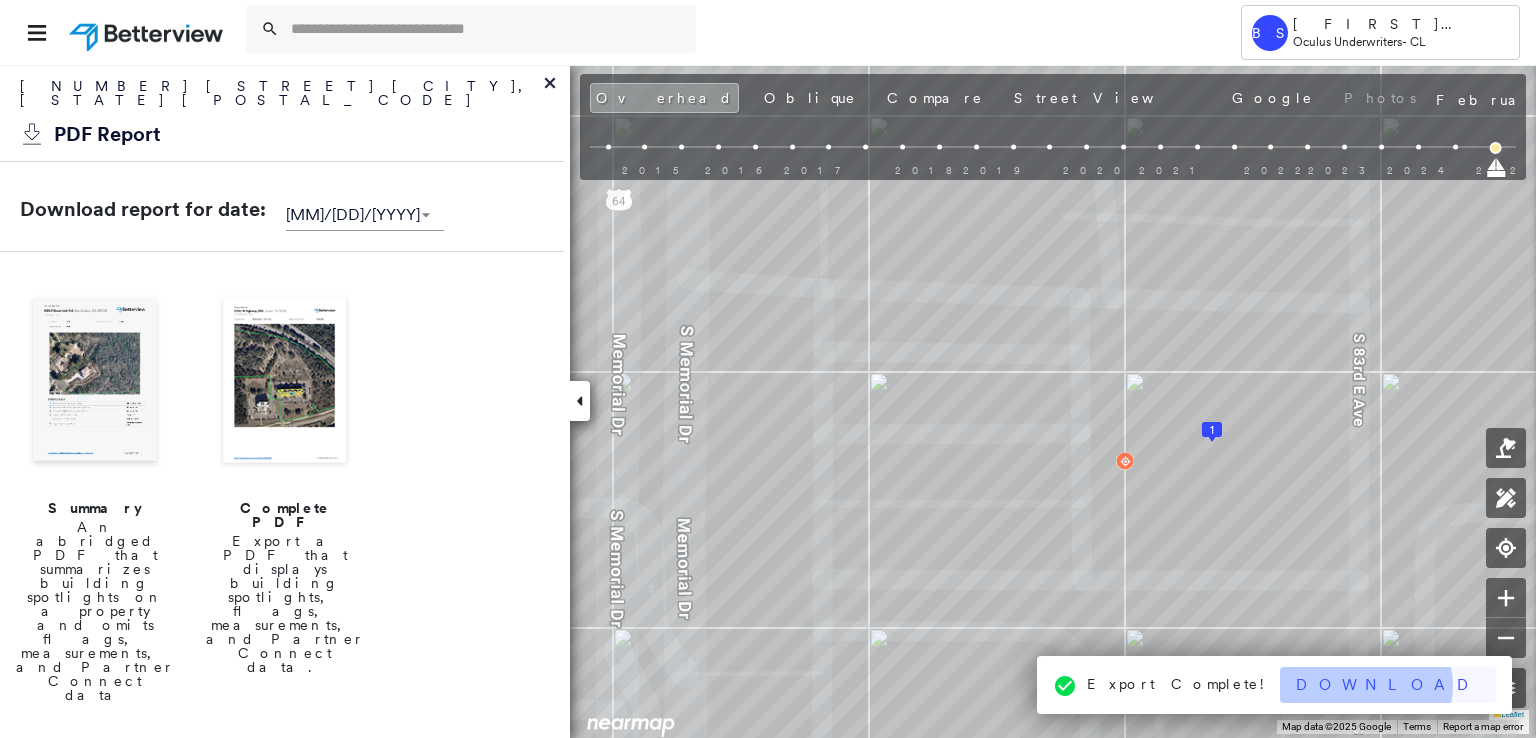 click on "Download" at bounding box center (1388, 685) 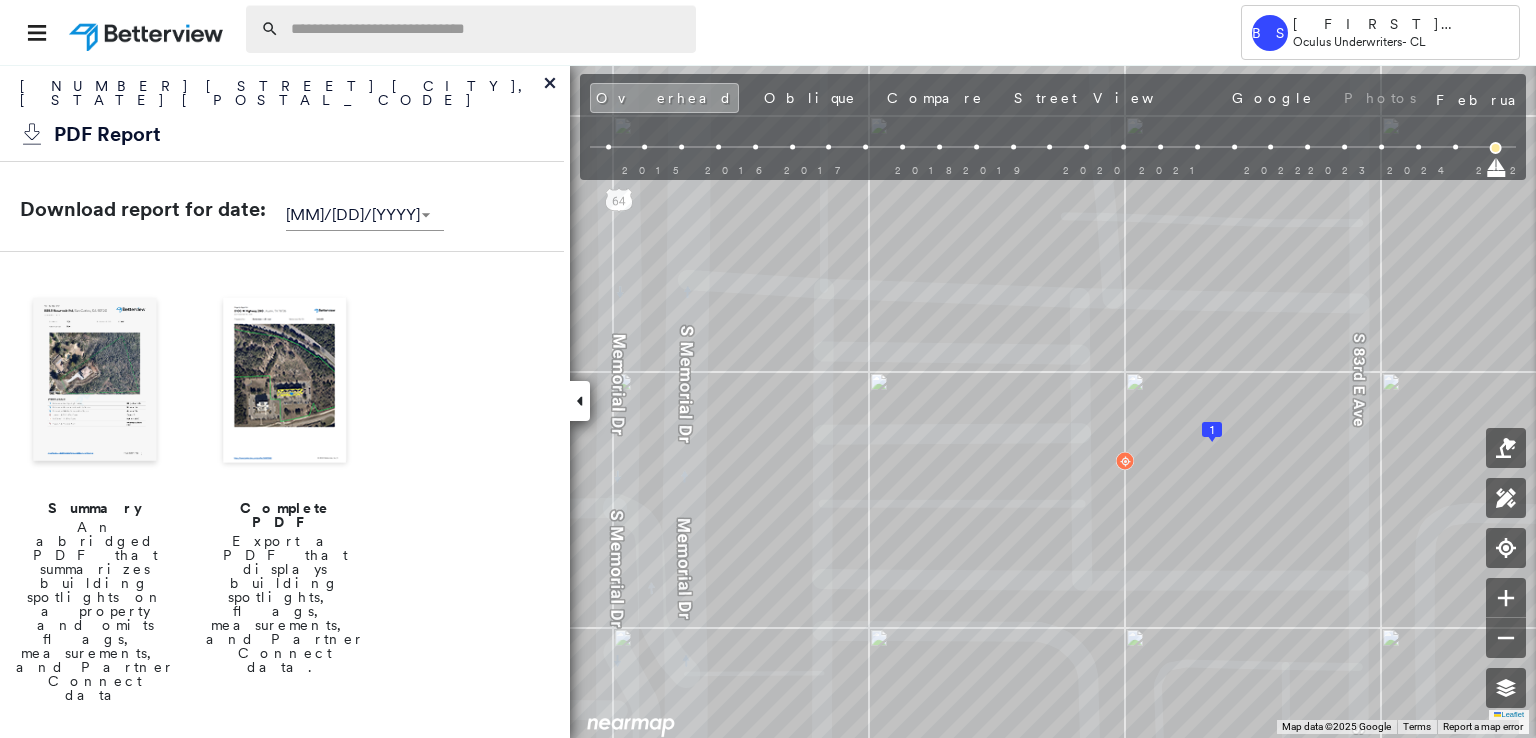 click at bounding box center (487, 29) 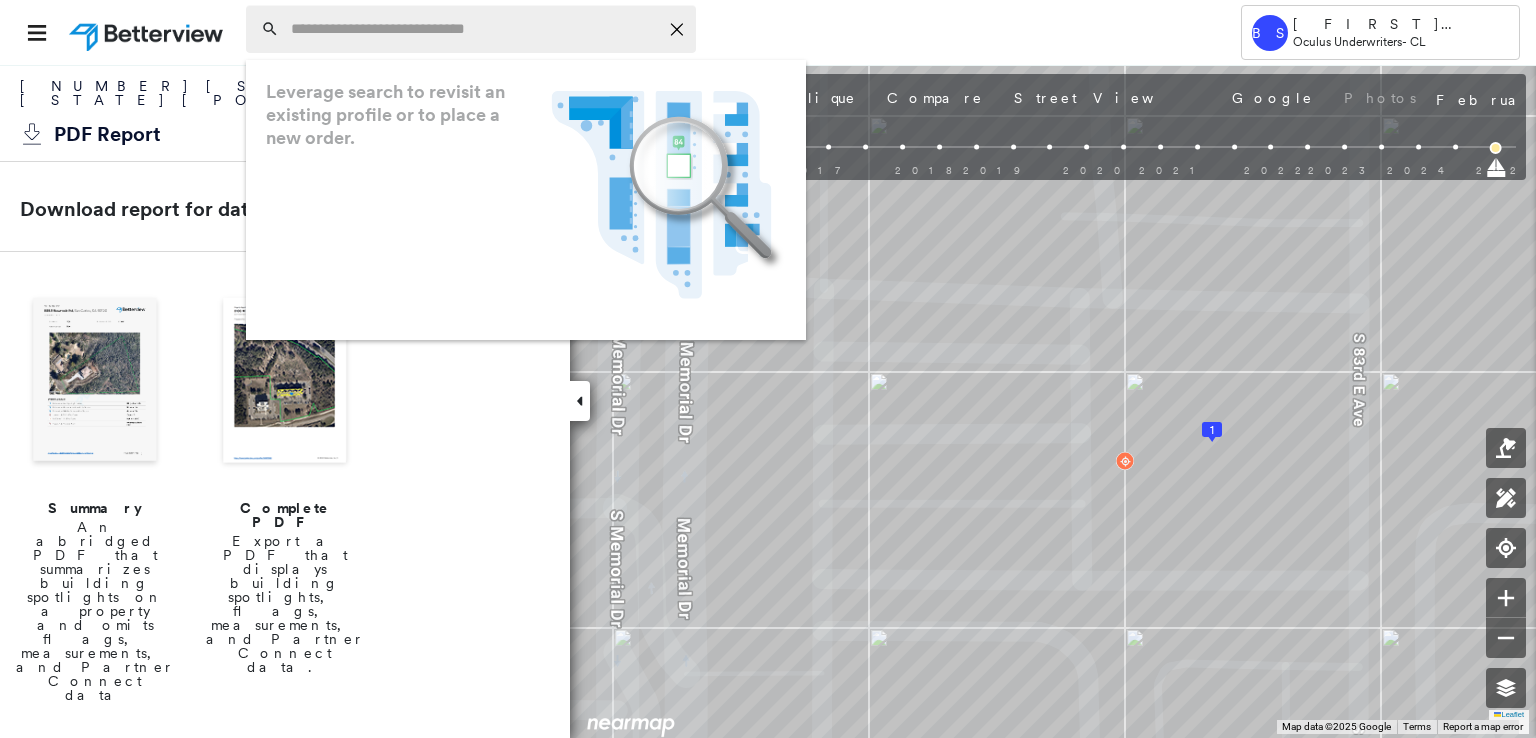paste on "**********" 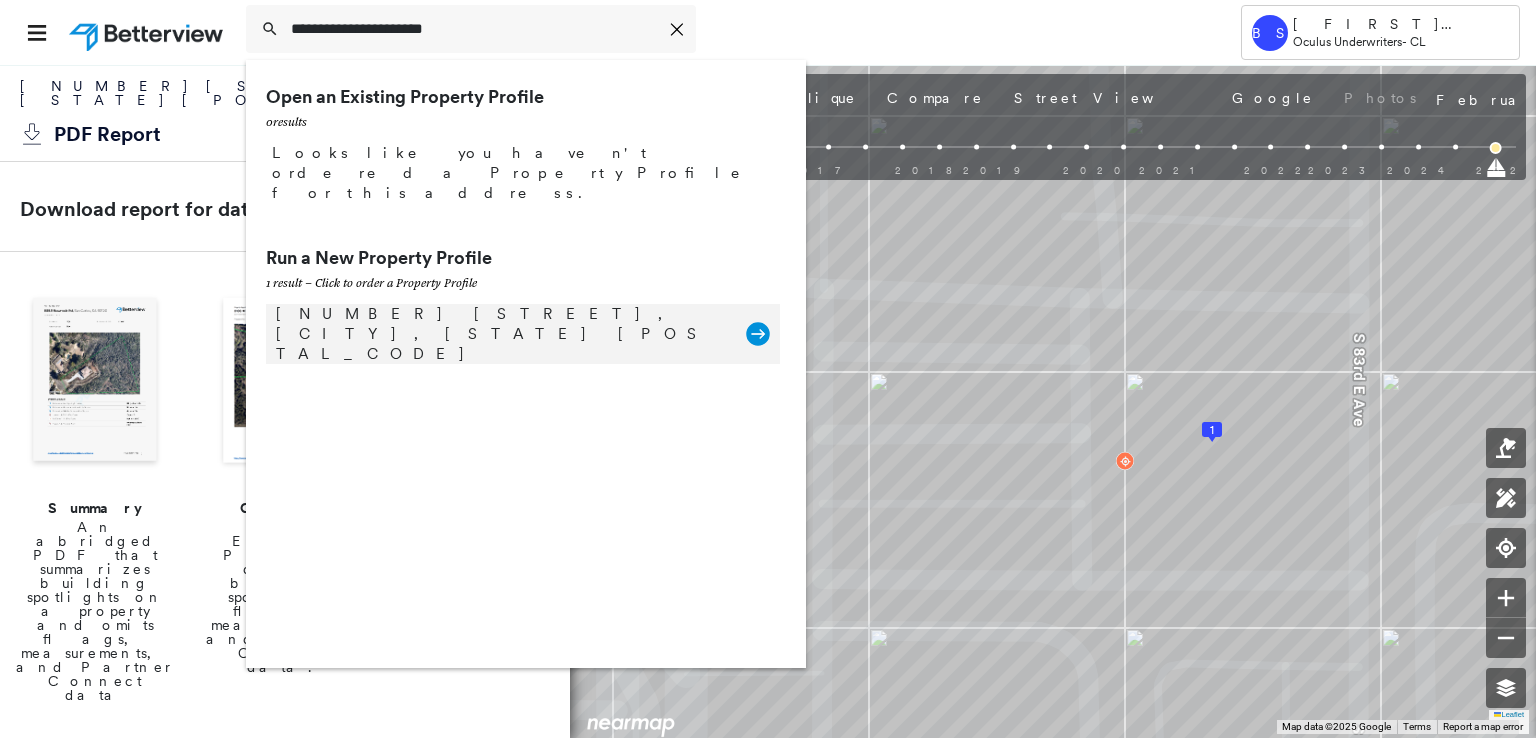 type on "**********" 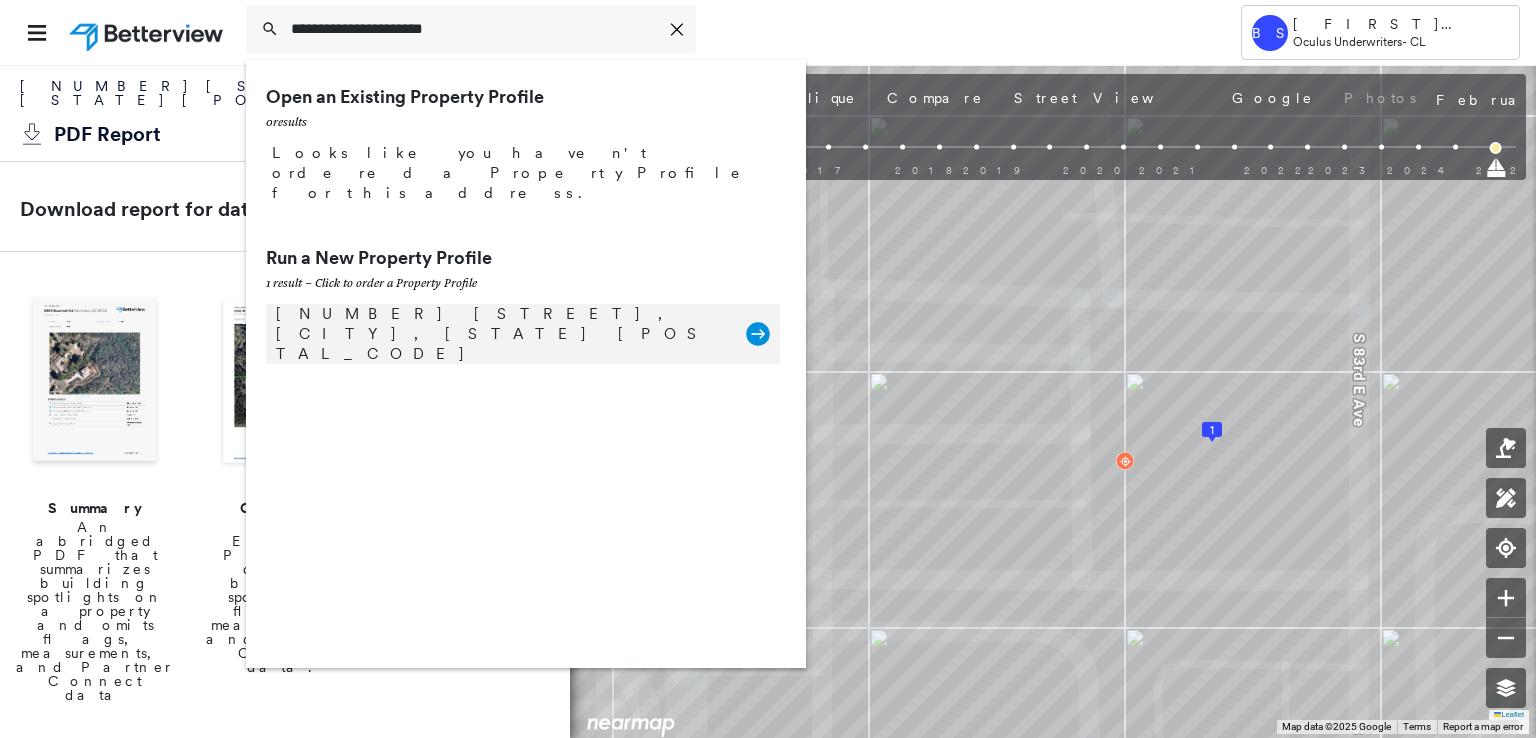 click 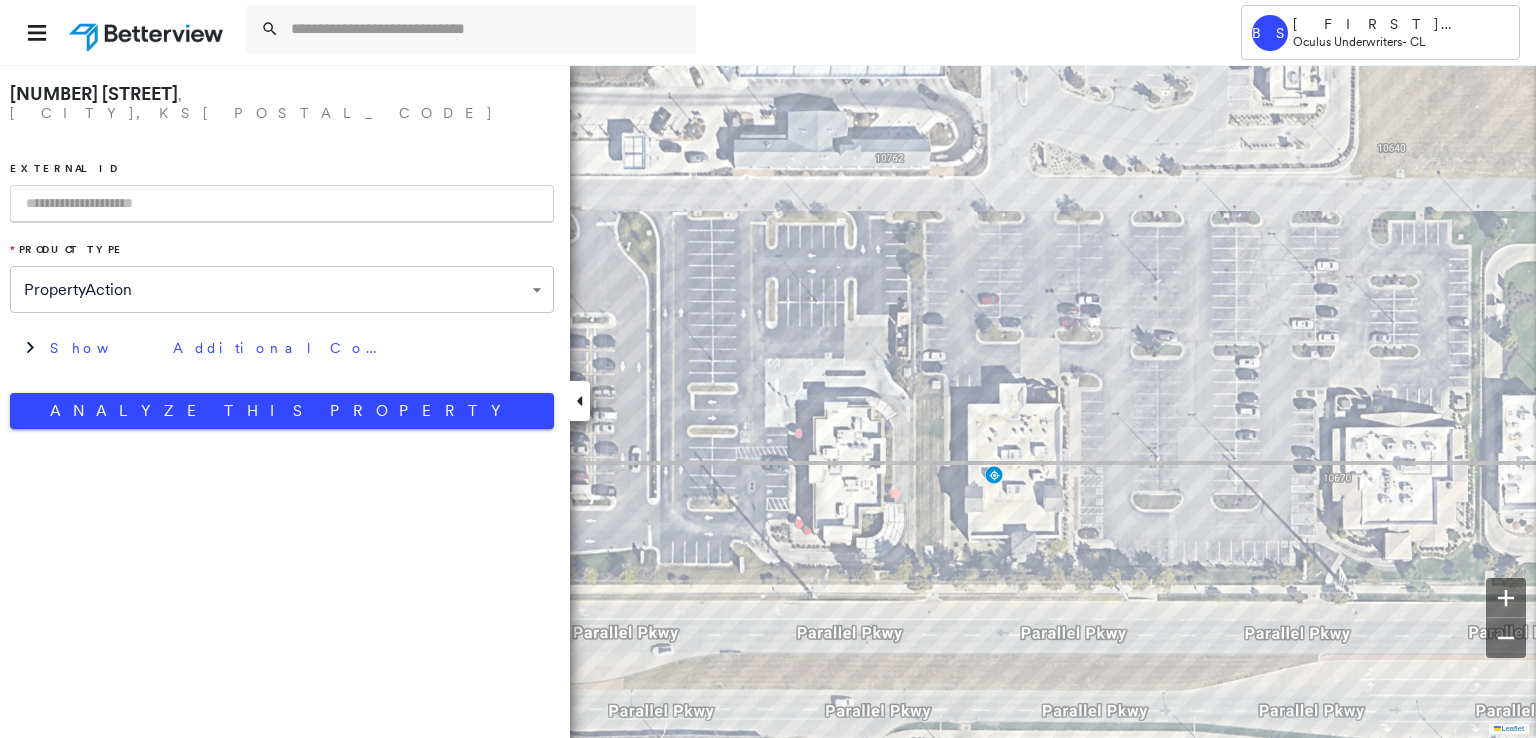 click at bounding box center [282, 204] 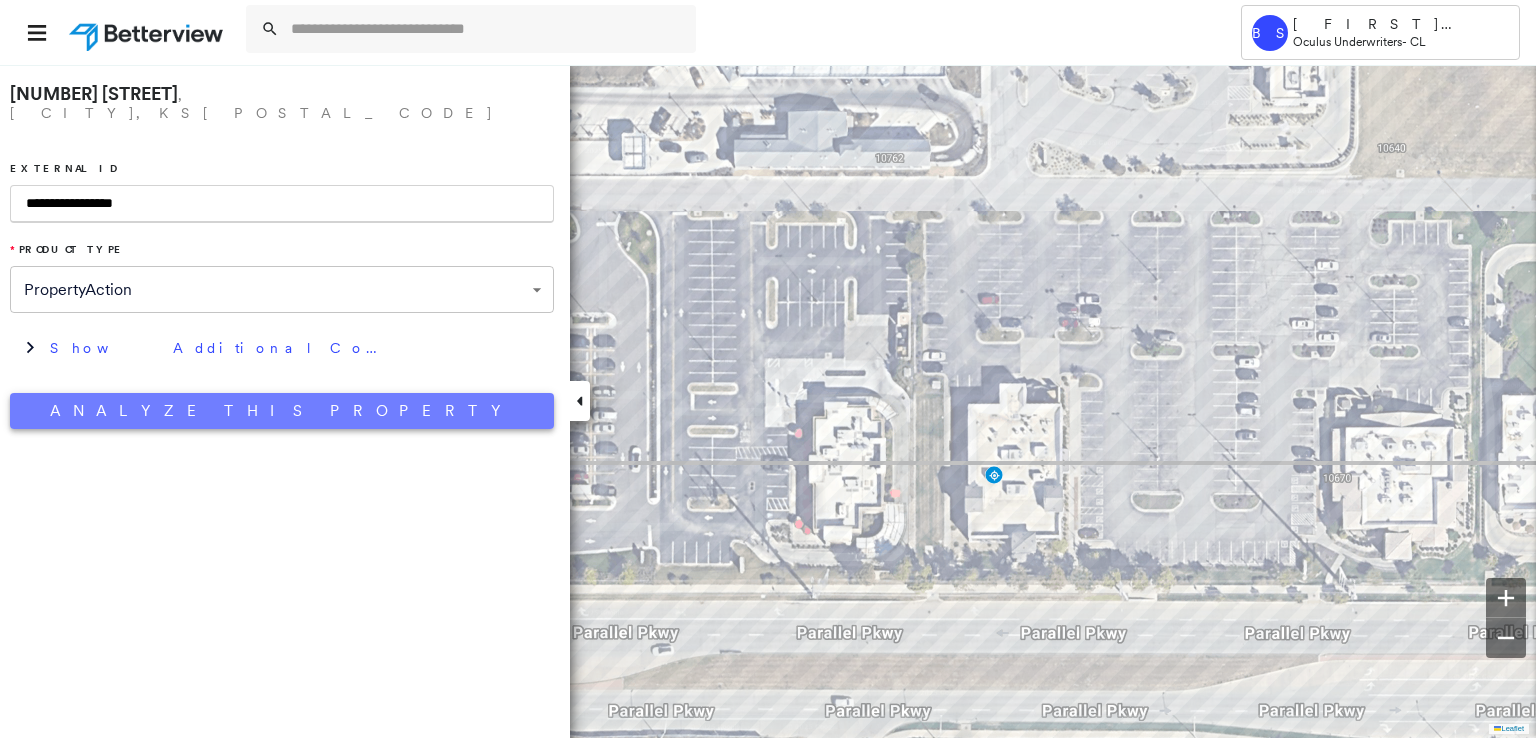 type on "**********" 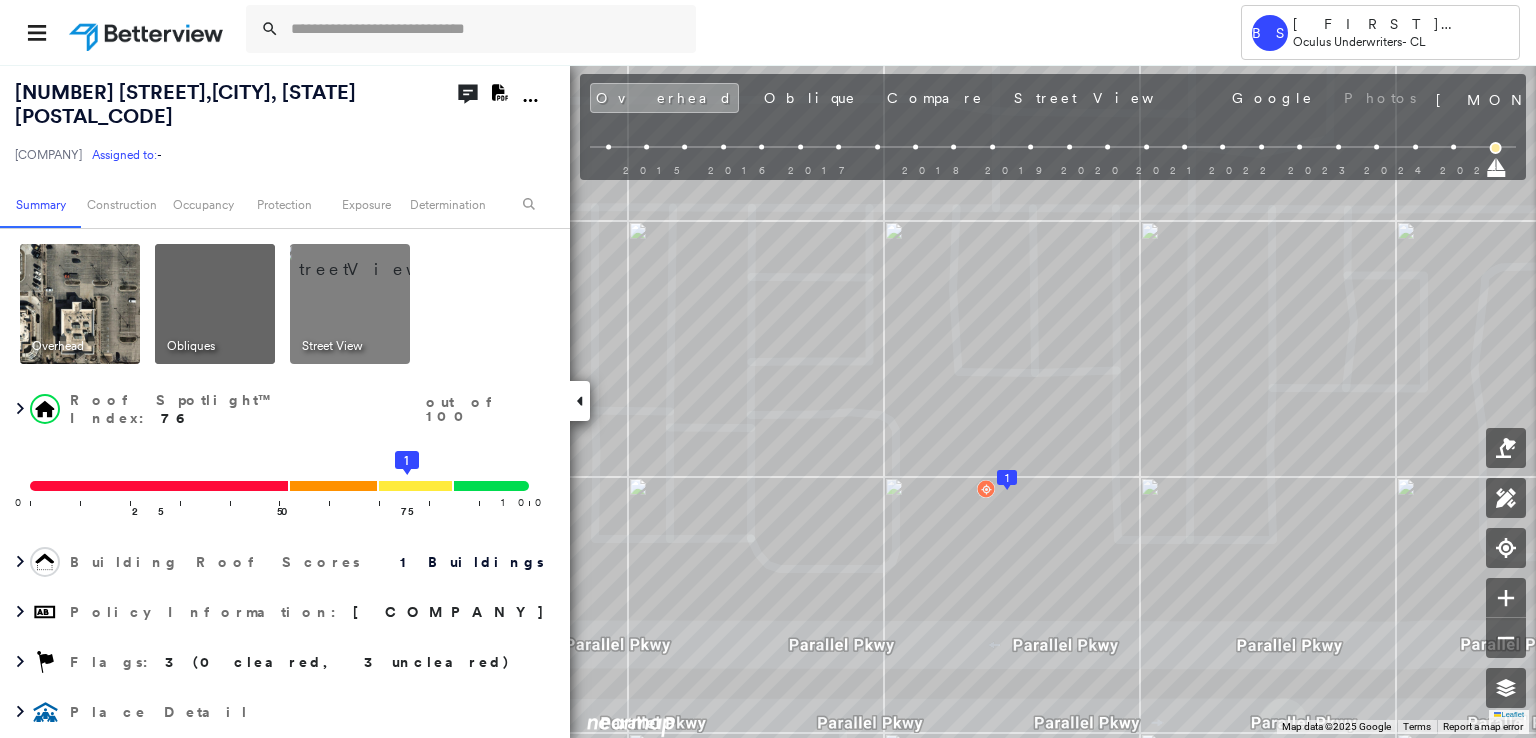click 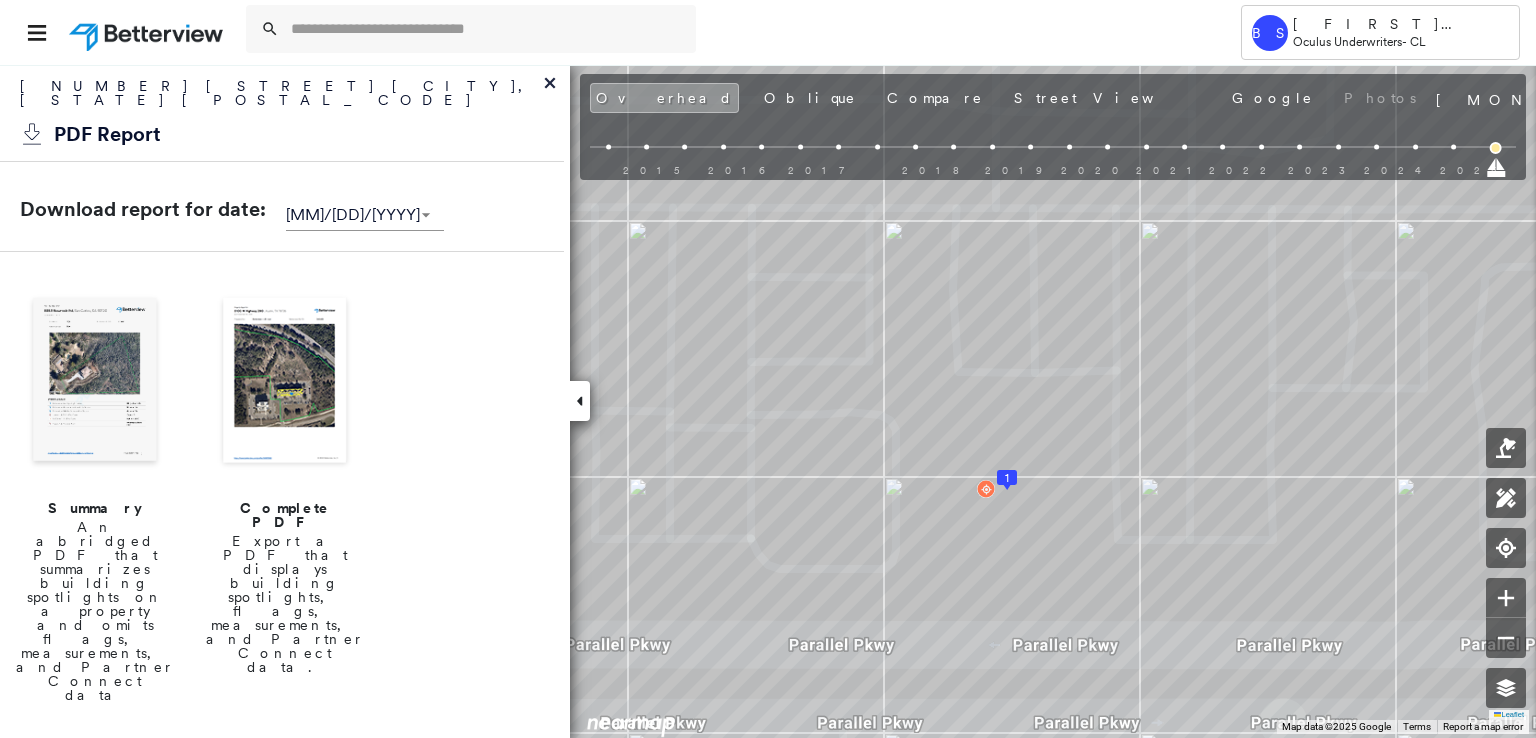 click at bounding box center (285, 382) 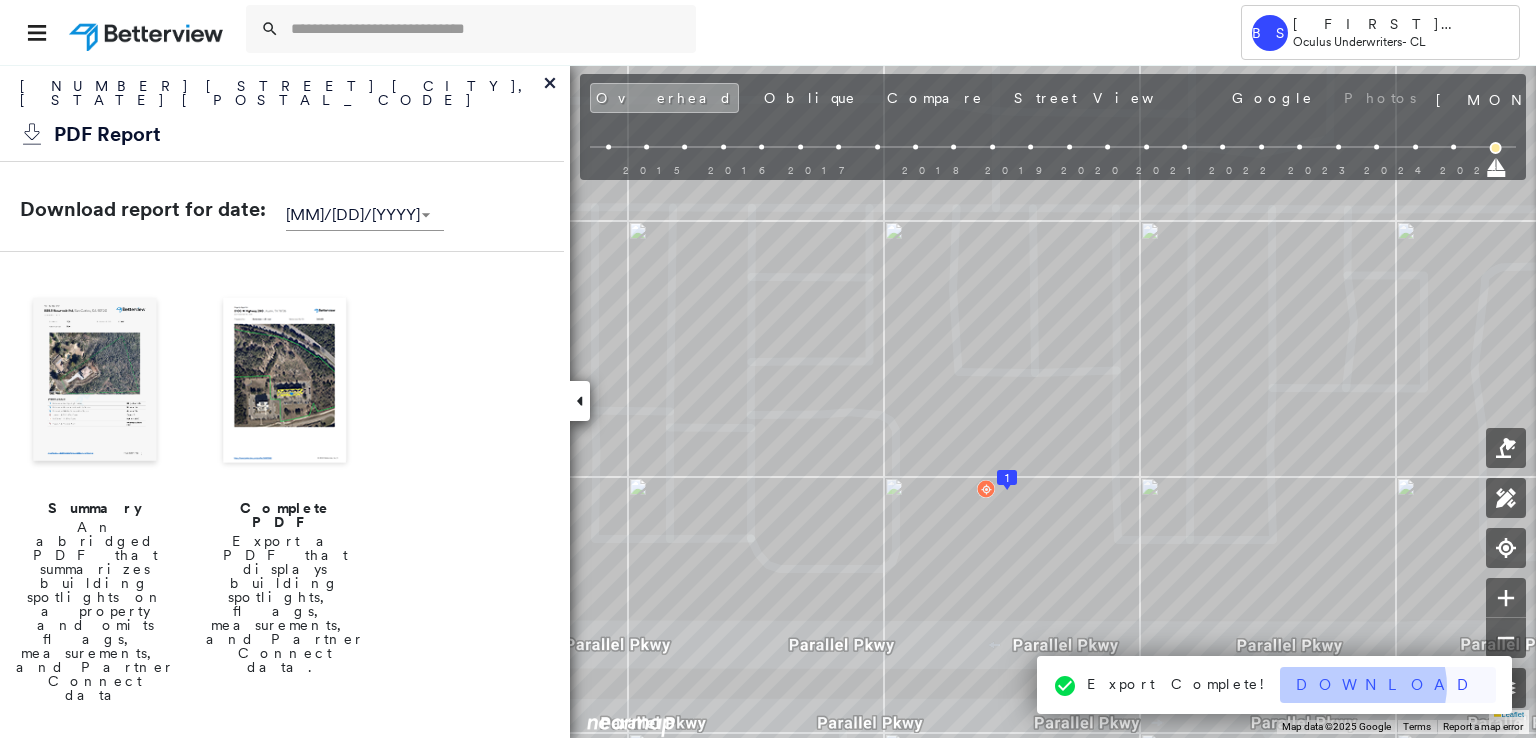 click on "Download" at bounding box center (1388, 685) 